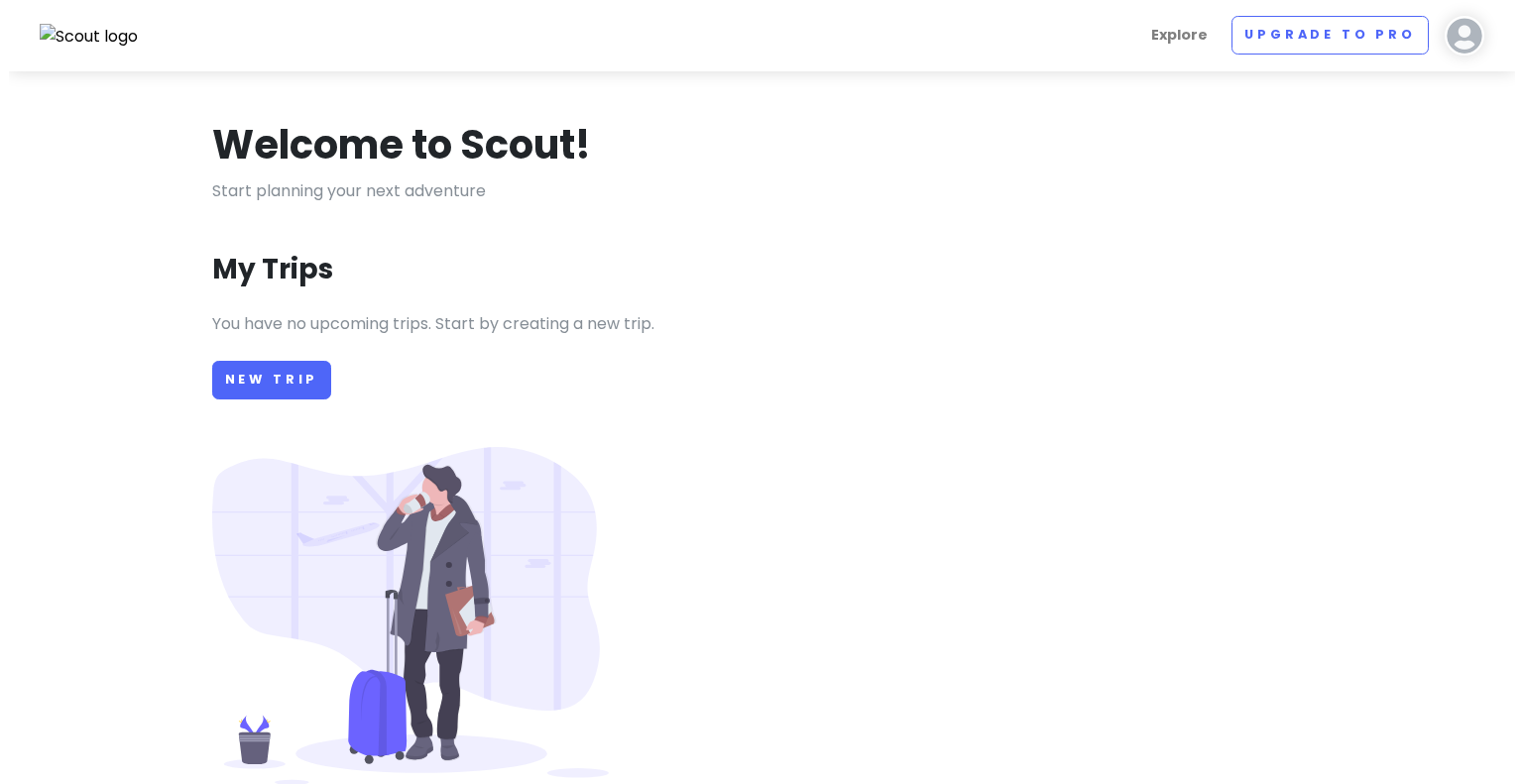 scroll, scrollTop: 0, scrollLeft: 0, axis: both 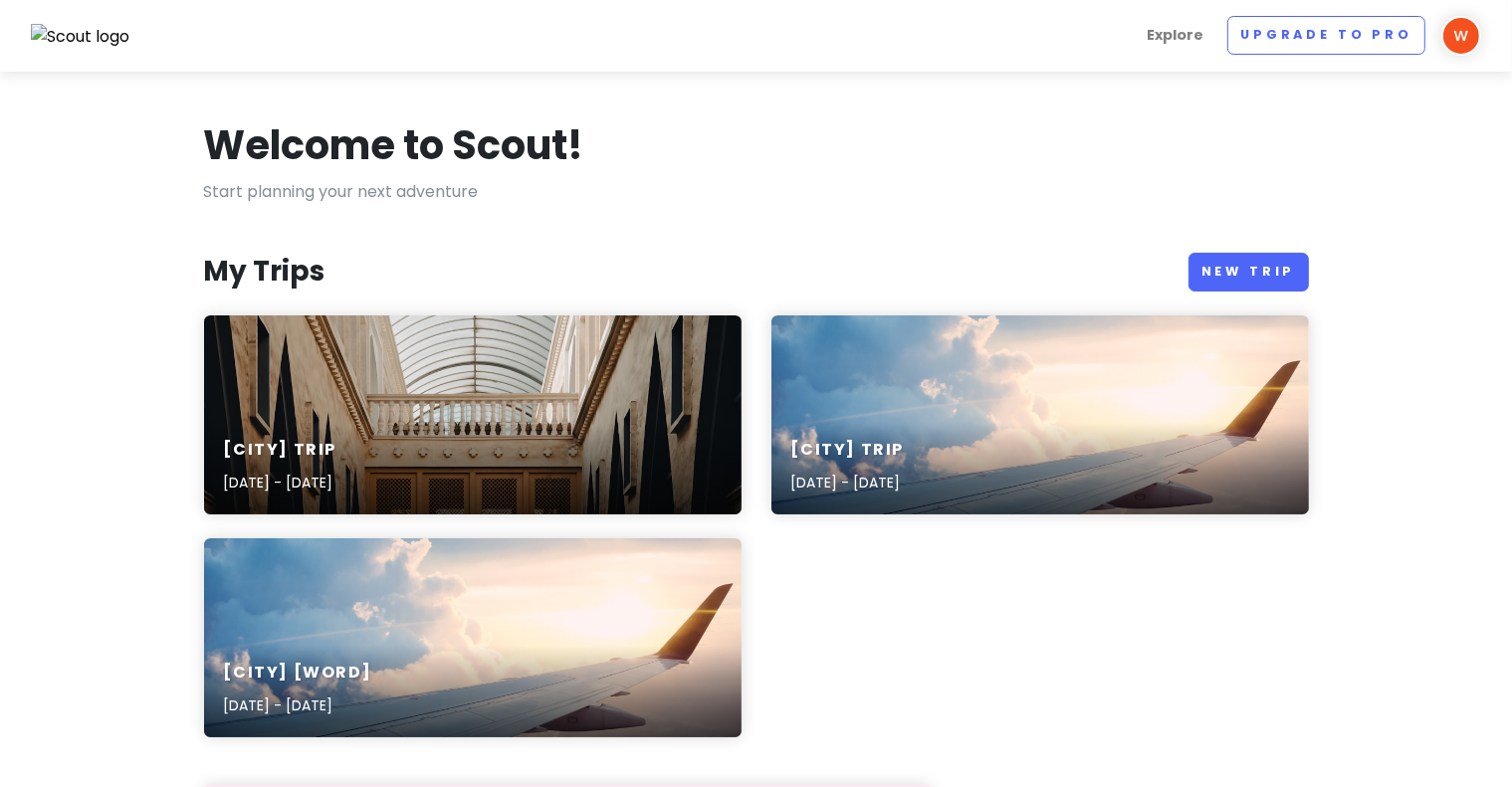 click on "Welcome to Scout! Start planning your next adventure My Trips New Trip [CITY] Trip [DATE] - [DATE] [CITY] trip [DATE] - [DATE] [CITY] [WORD] [DATE] - [DATE] Upgrade to Scout Pro Sign up for Scout Pro to  add unlimited places  (instead of [NUMBER] per trip), see images of places before you go, access new, highly-requested features in the future, and not get any ads. Go Pro Popular Trips See more [FIRST] [LAST] [CITY], [STATE], [COUNTRY]  ·  [NUMBER] [WORD]-day weekend in [CITY] Our [CITY] trip in a nutshell: BBQ 🍖, tacos 🌮, murals 🎨, live music and two-step 💃🕺
* If you go around [MONTH], pack la... [FIRST] [LAST] [CITY], [STATE], [COUNTRY]  ·  [NUMBER] [WORD] [CITY] Food Tour Route A bear-y good list of essential [CITY] eateries from a Cal alum, foodie, and local resident [FIRST] [LAST] [CITY], [COUNTRY]  ·  [NUMBER] [WORD] [COUNTRY] Back Packing trip This itinerary is a personal journal of my travel in [COUNTRY], as well as my planning travel goals in [COUNTRY]" at bounding box center [756, 813] 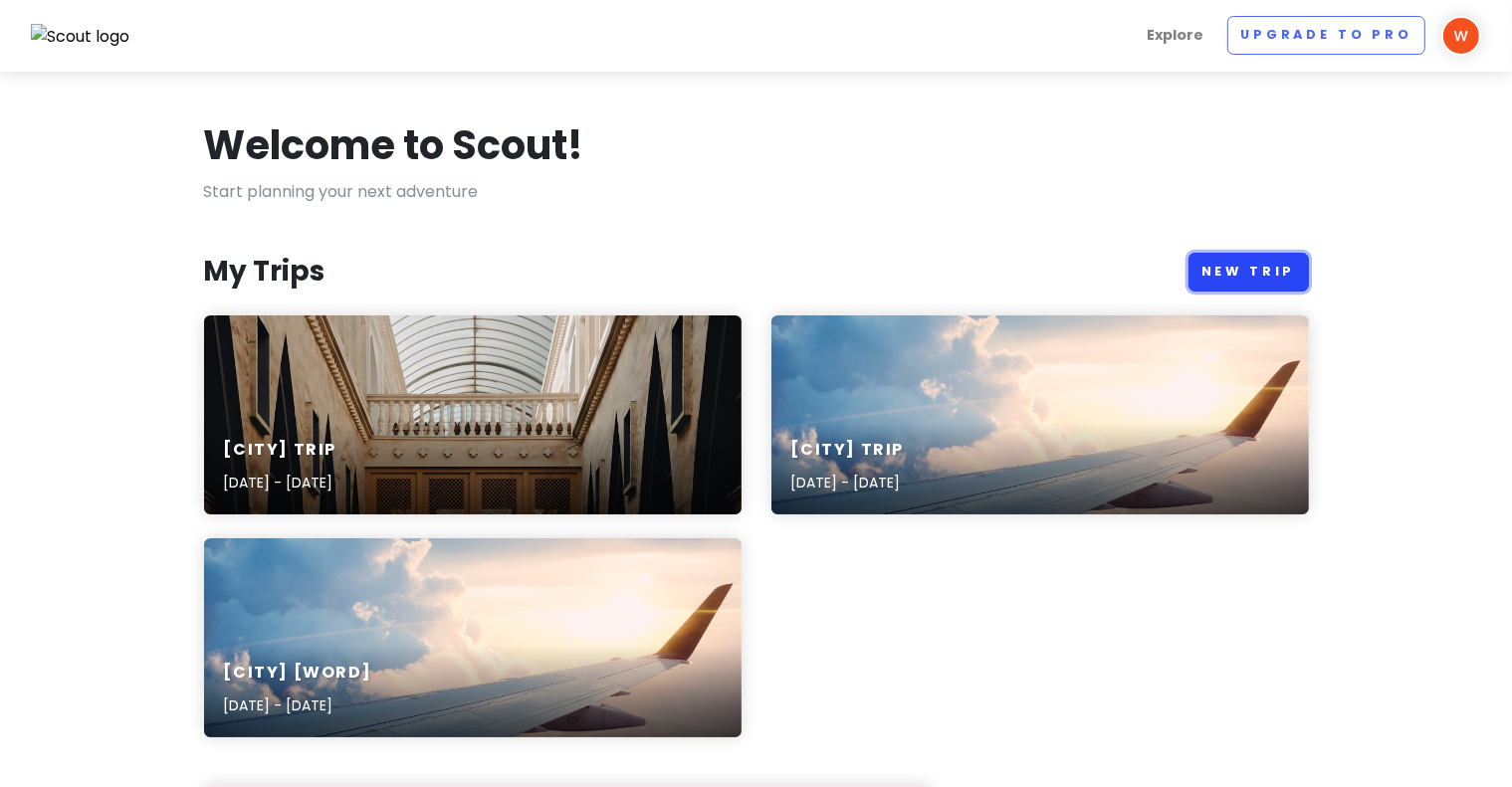 click on "New Trip" at bounding box center (1248, 272) 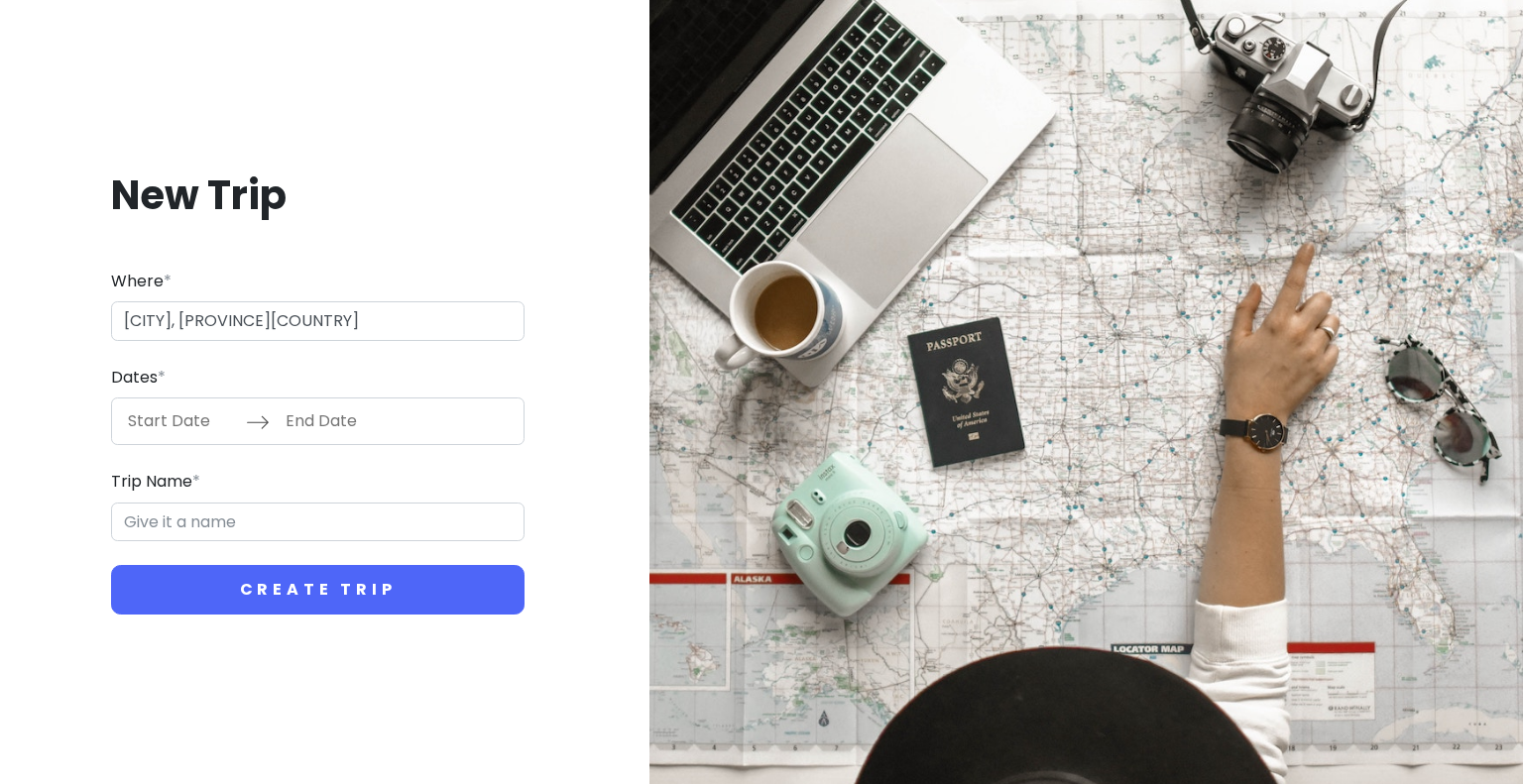 type on "[COUNTRY][PROVINCE][CITY]" 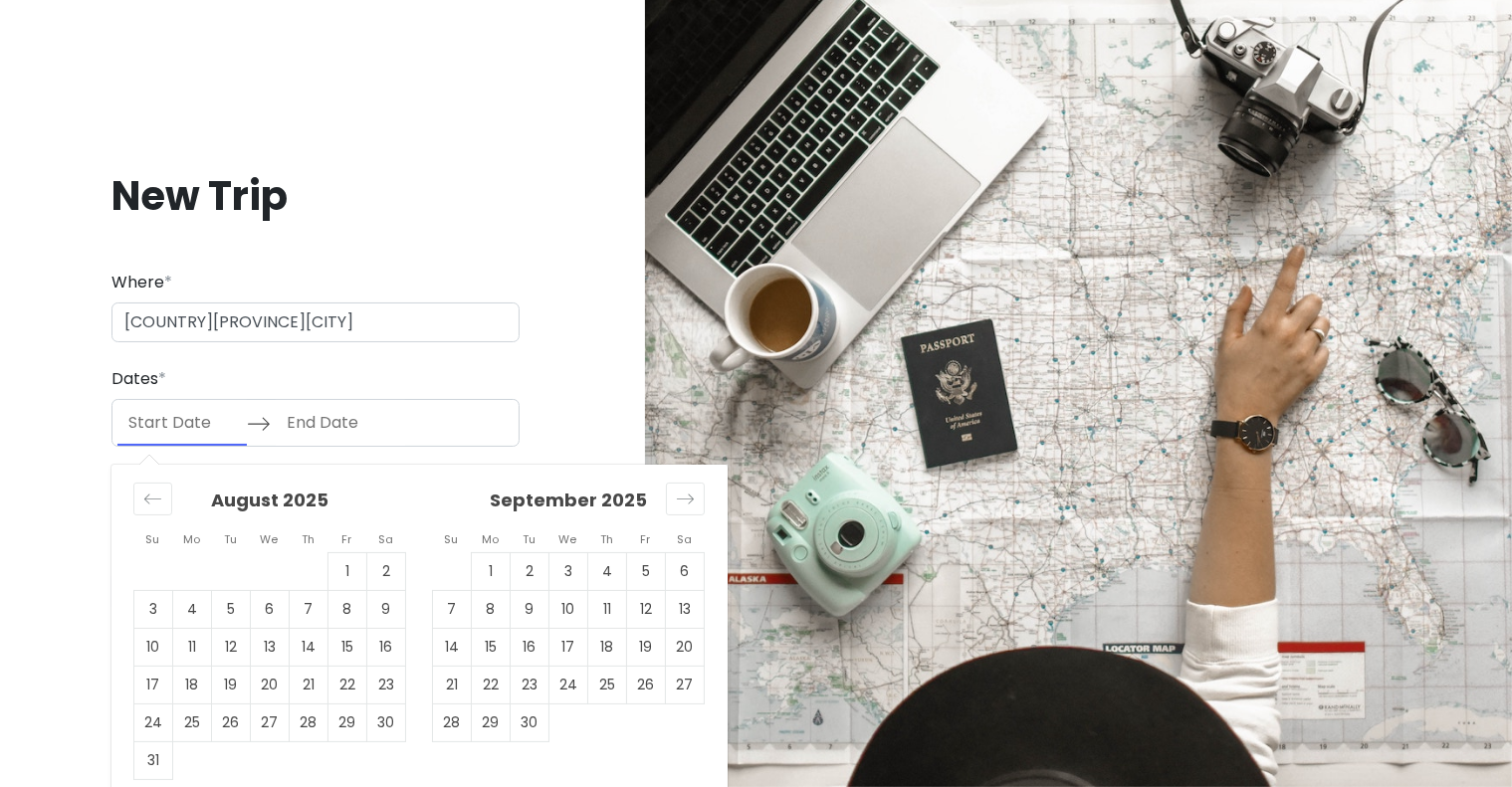 click at bounding box center [182, 423] 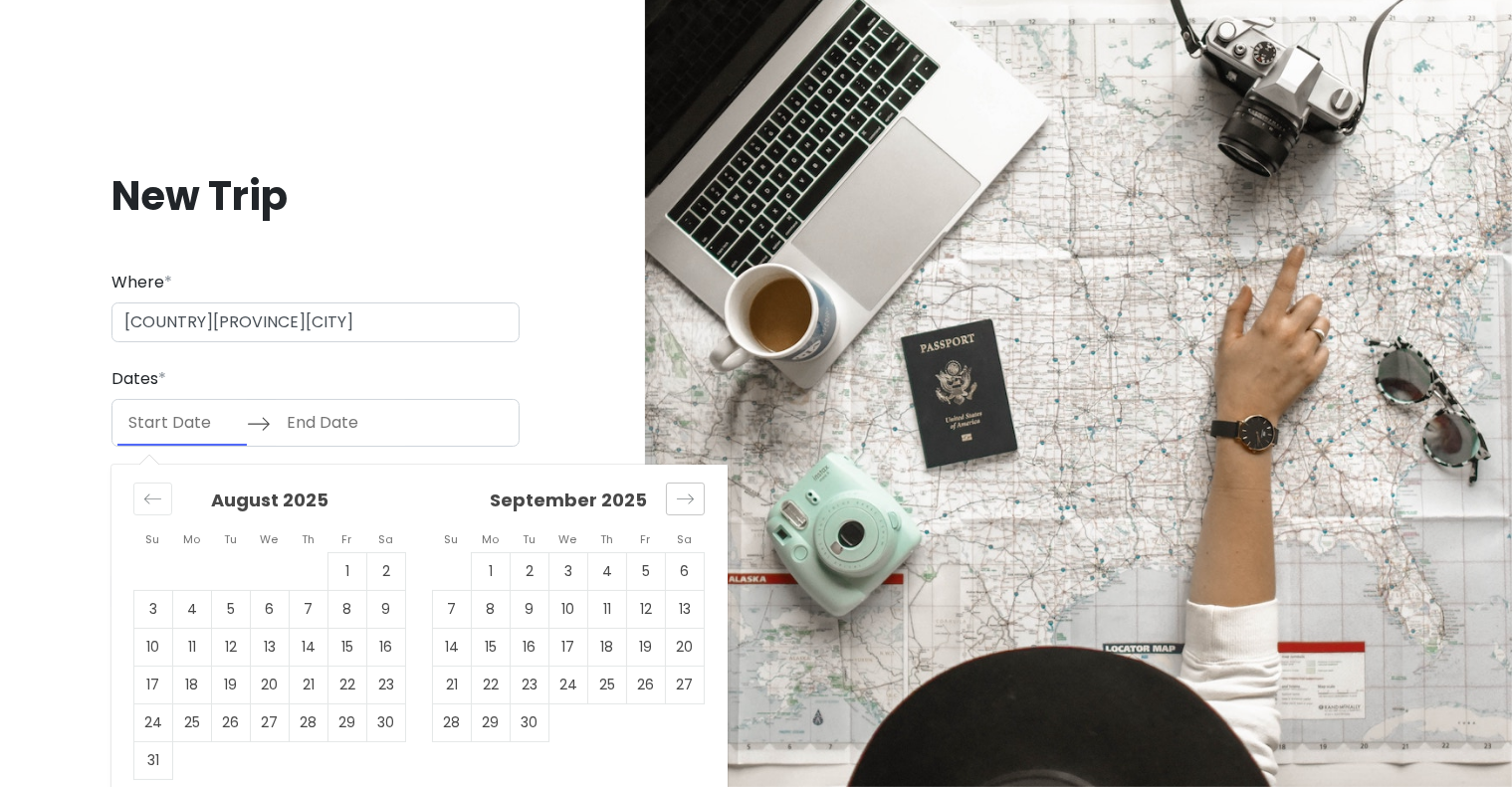 click at bounding box center [685, 498] 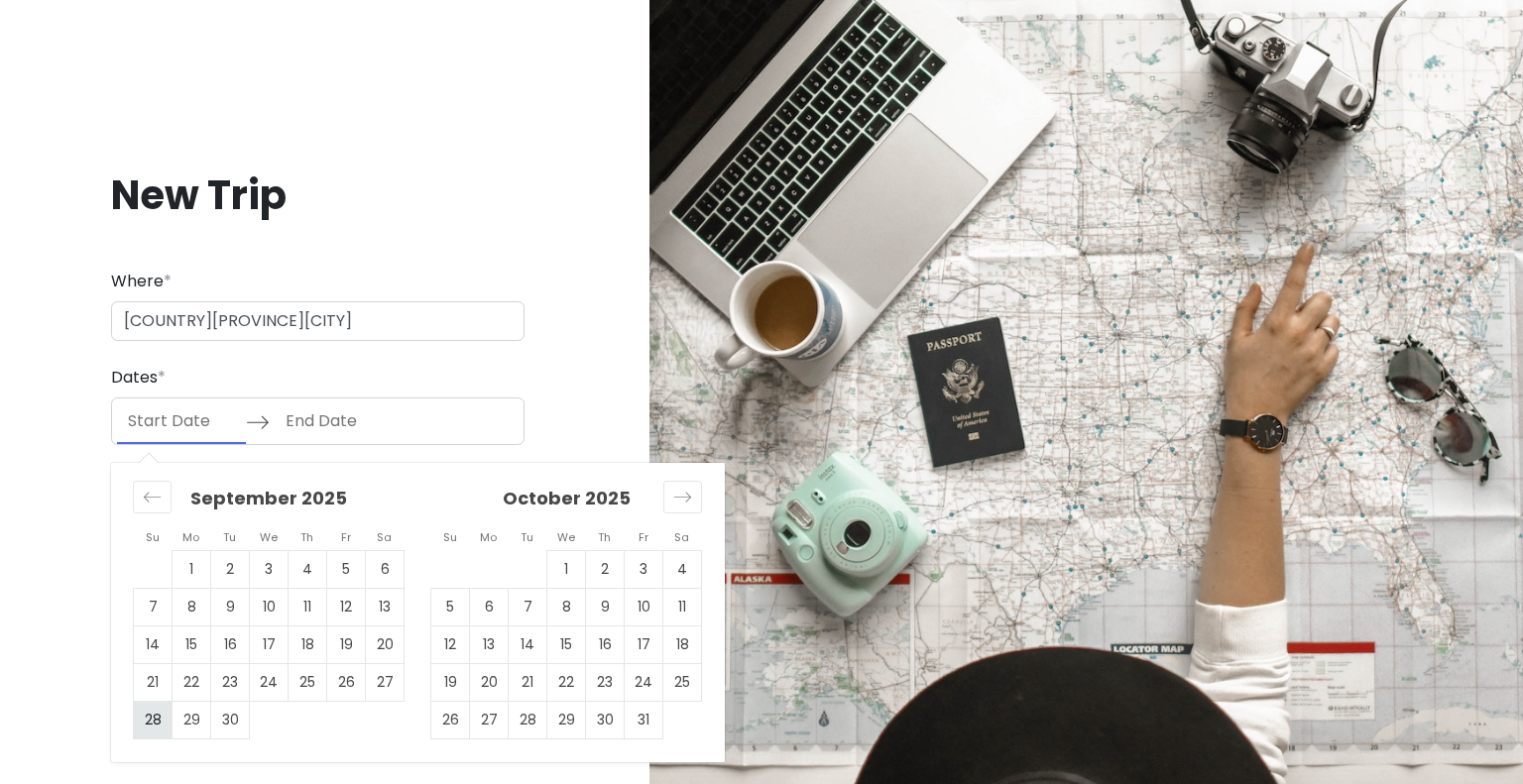 click on "28" at bounding box center (153, 721) 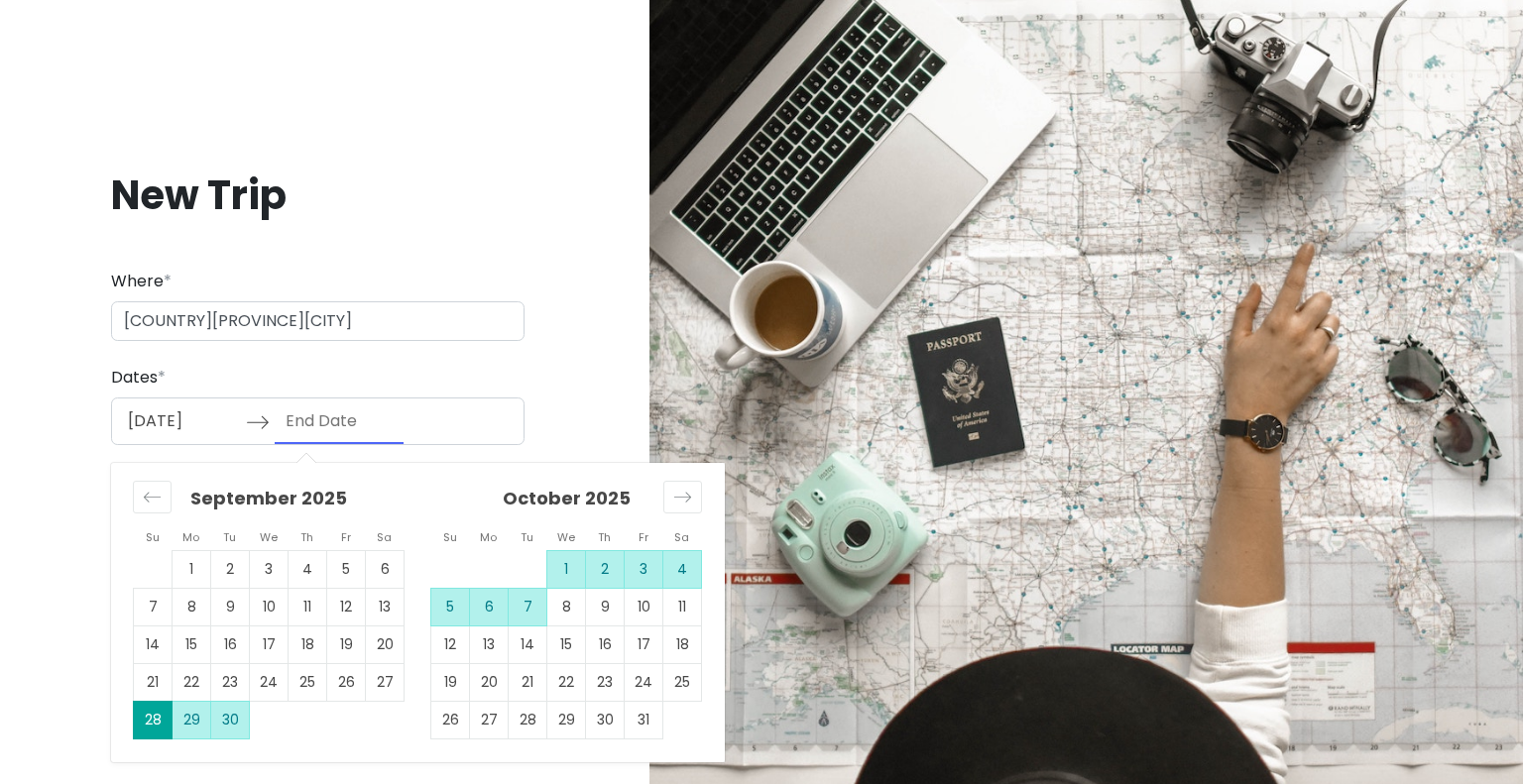 click on "7" at bounding box center (527, 608) 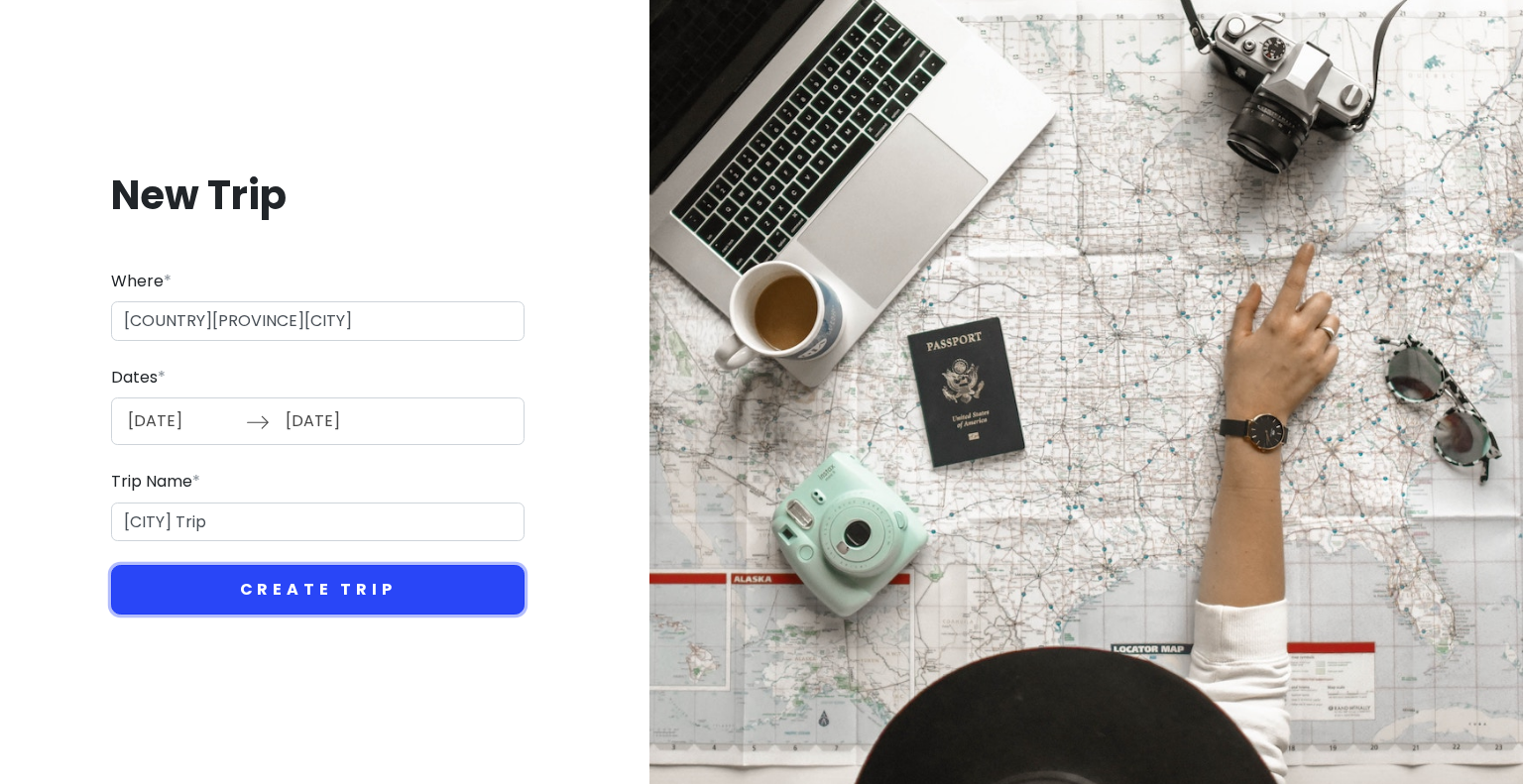 click on "Create Trip" at bounding box center (317, 590) 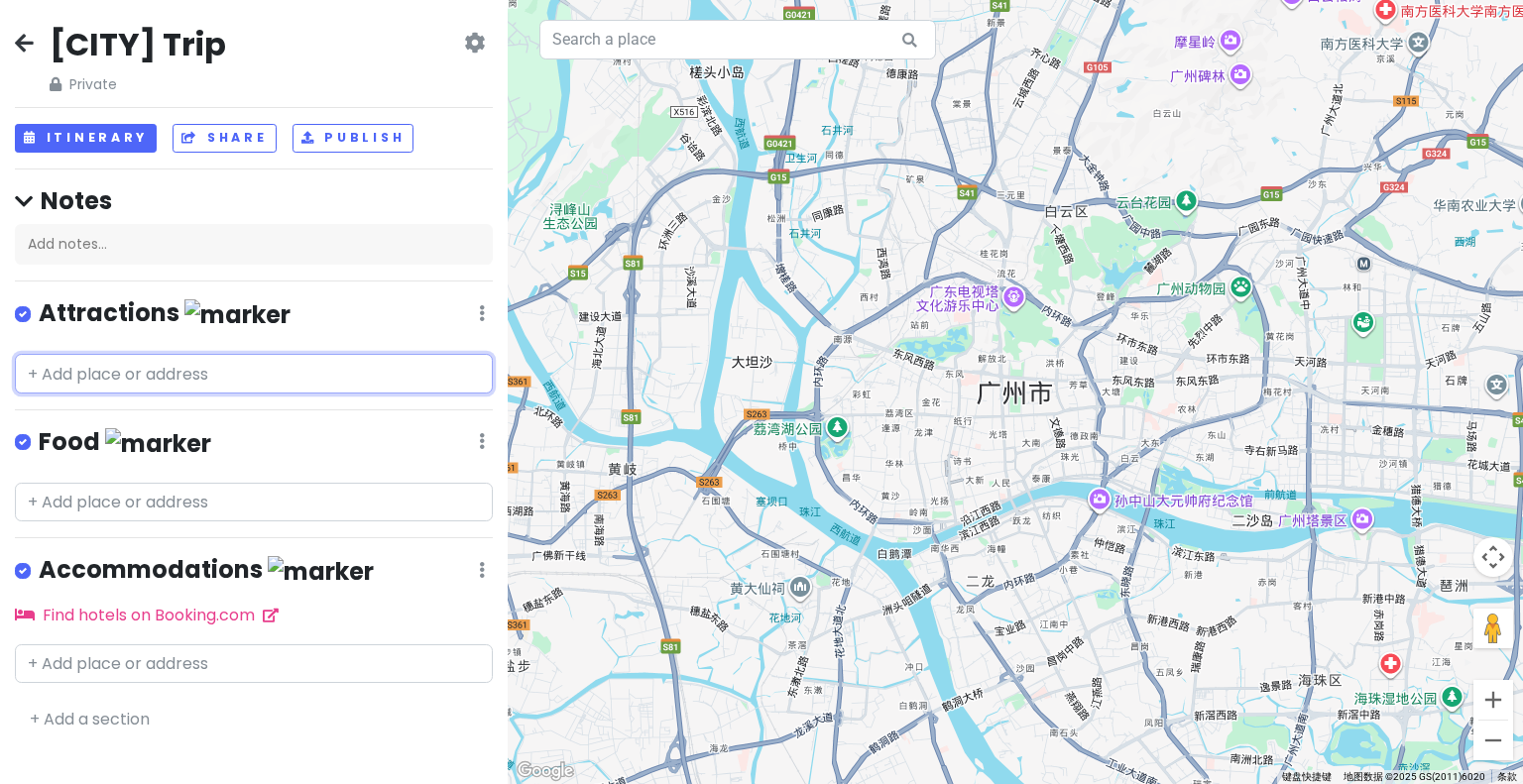 click at bounding box center (254, 374) 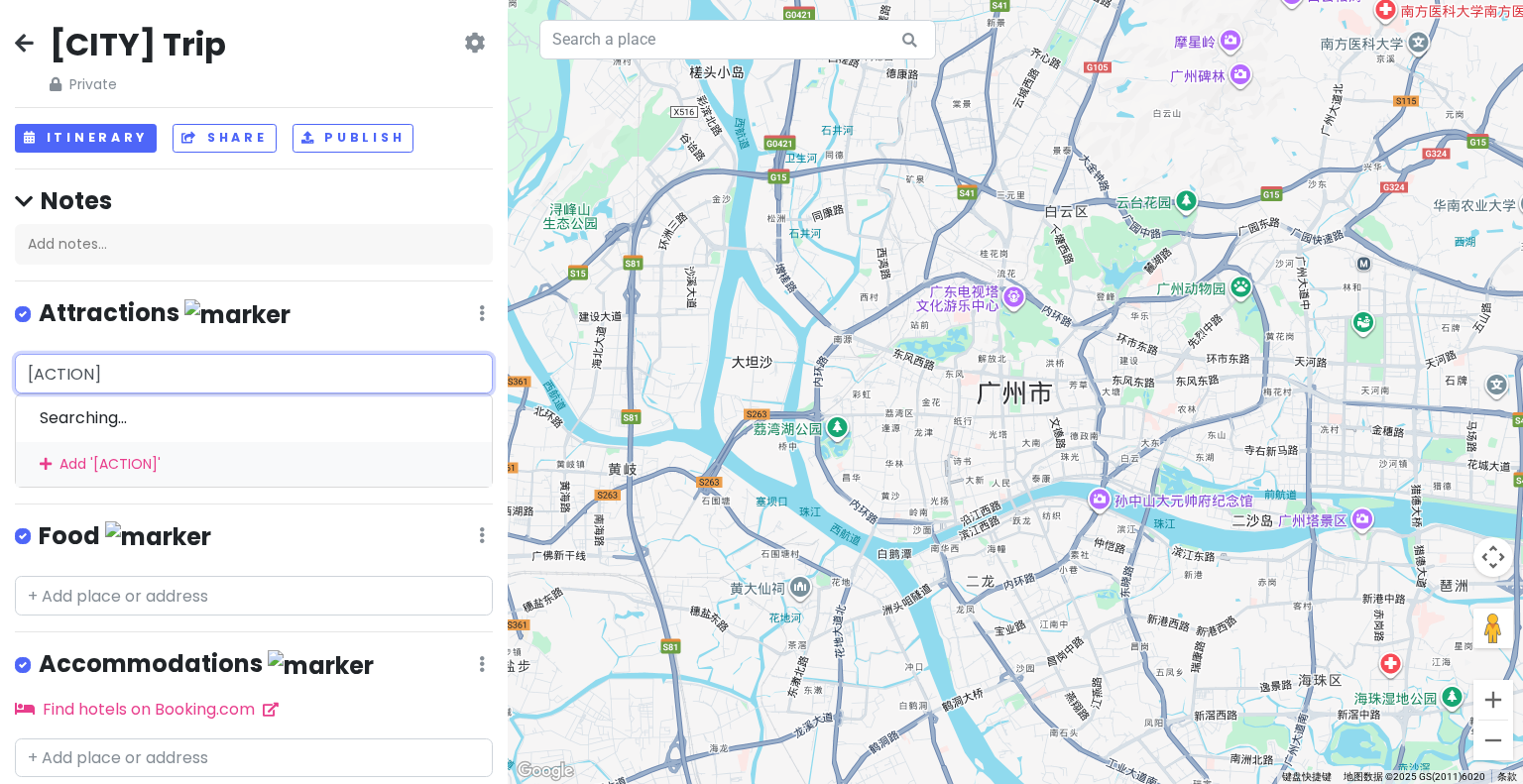 type on "to" 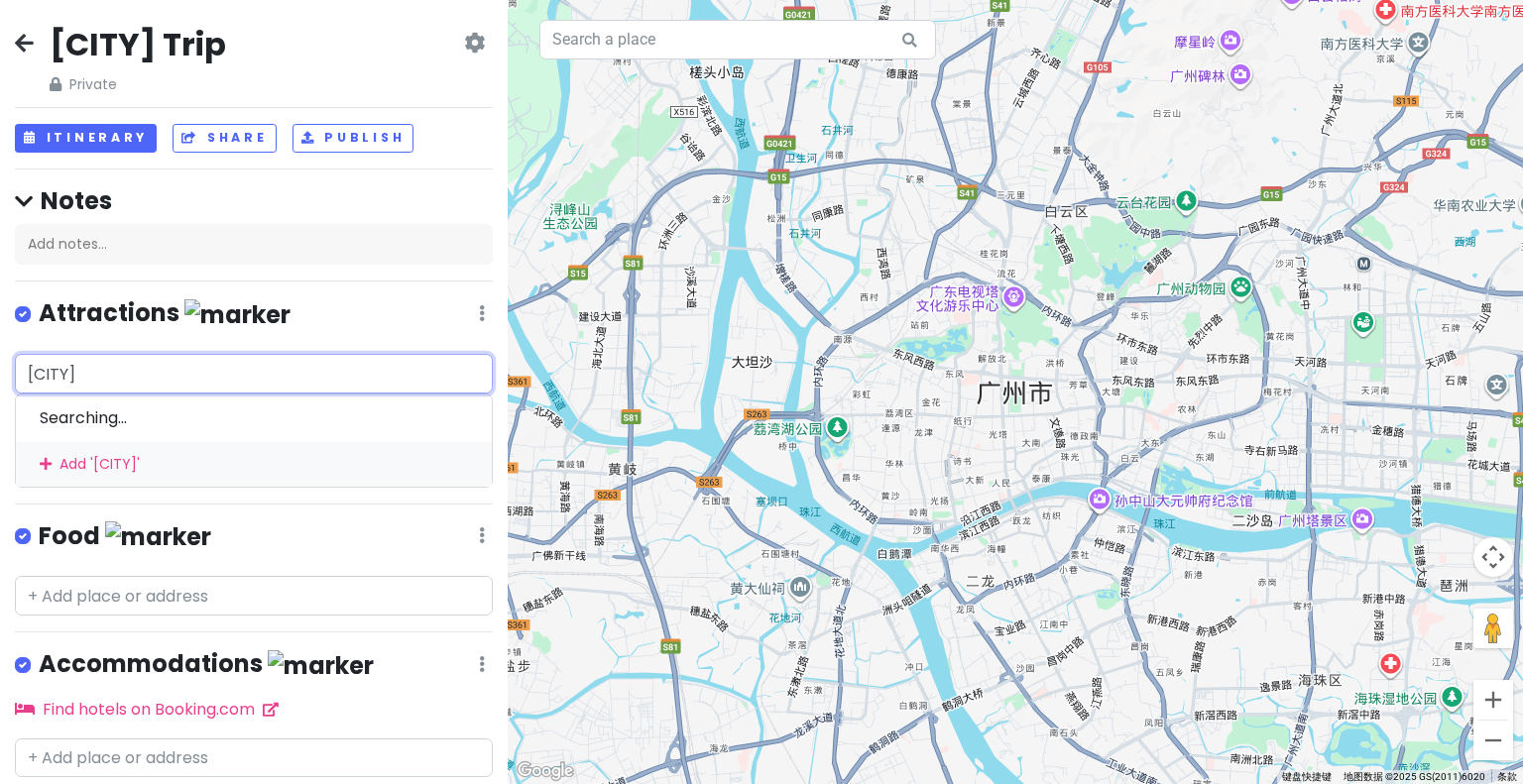 type on "[CITY]" 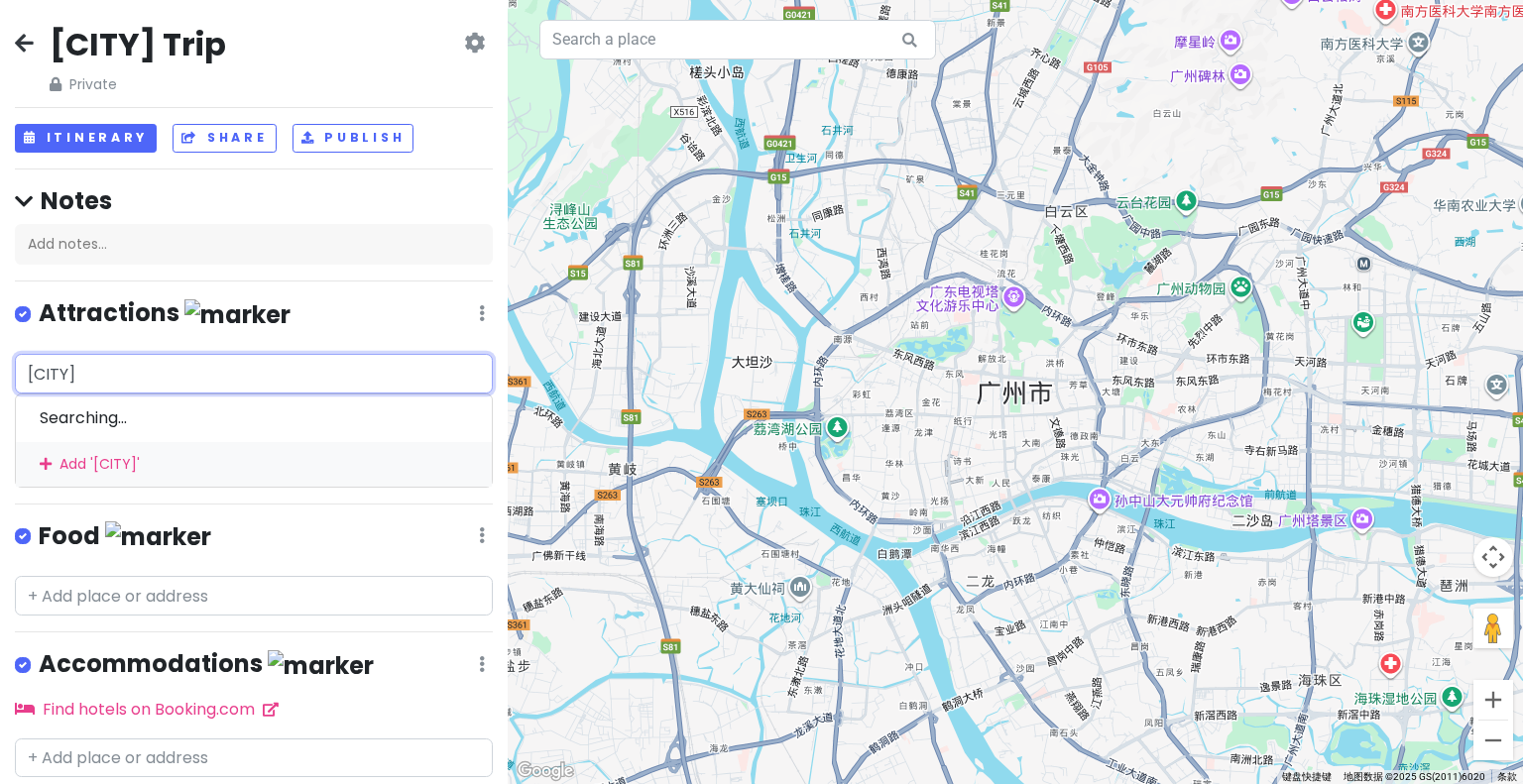 type 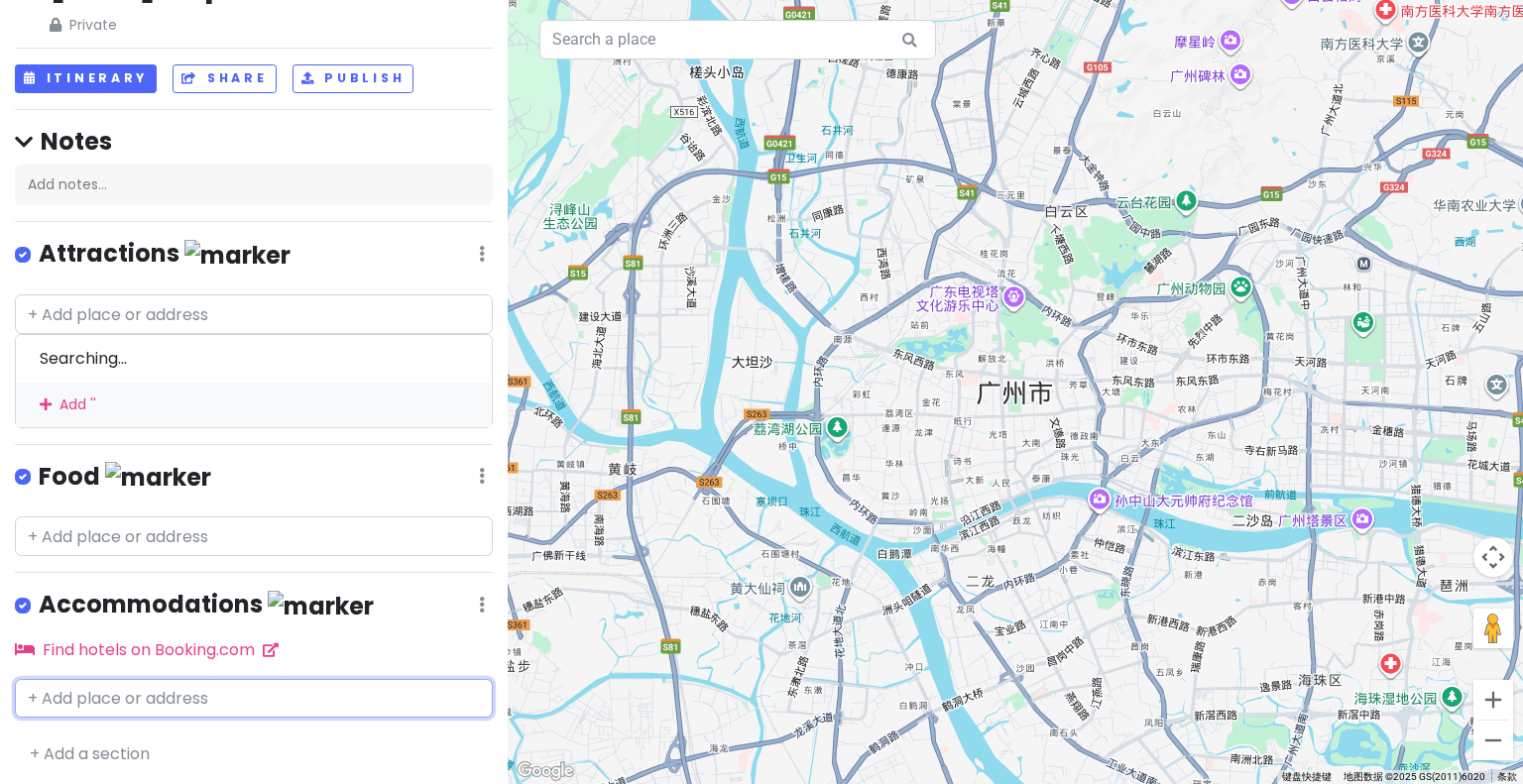scroll, scrollTop: 15, scrollLeft: 0, axis: vertical 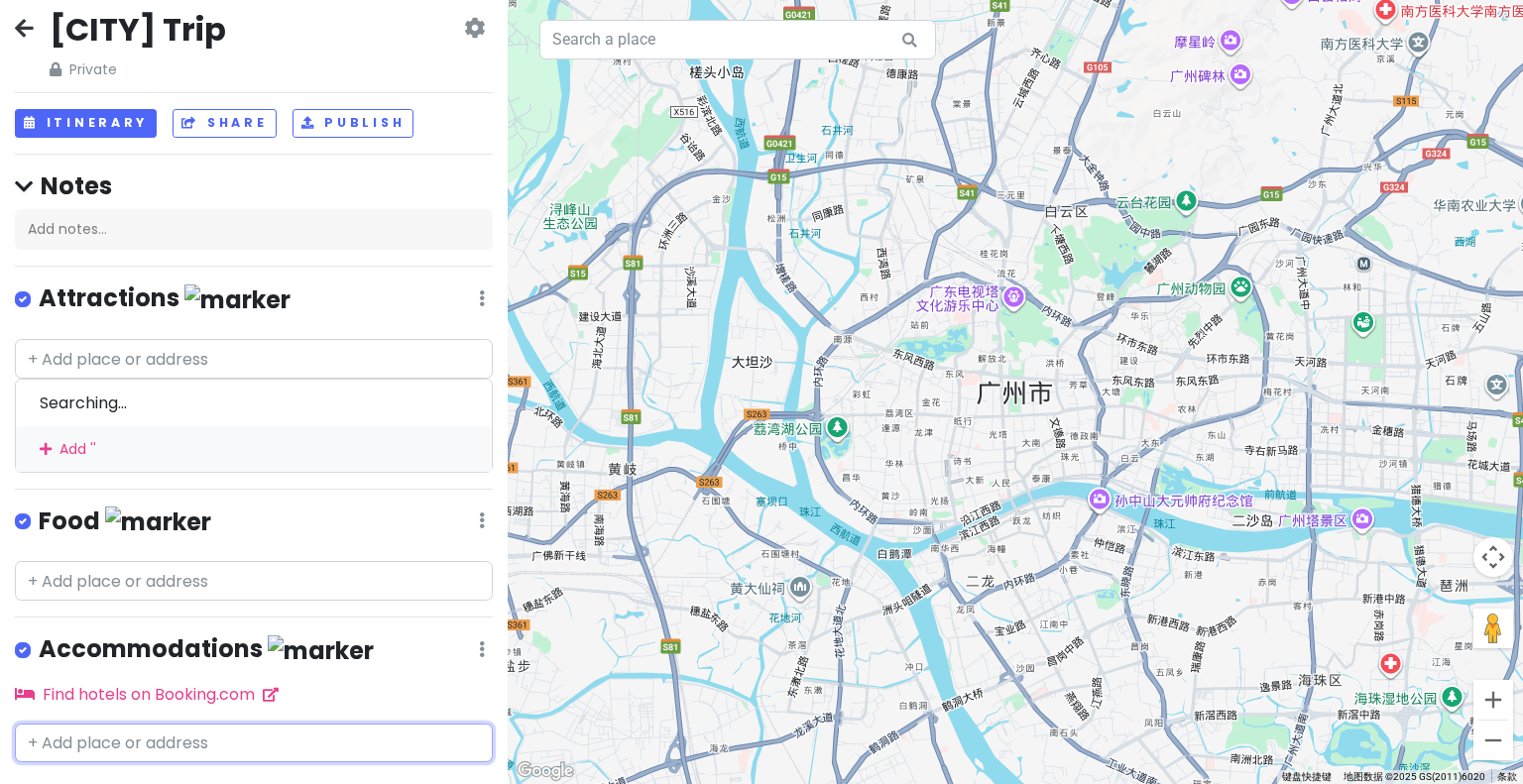 click at bounding box center (254, 743) 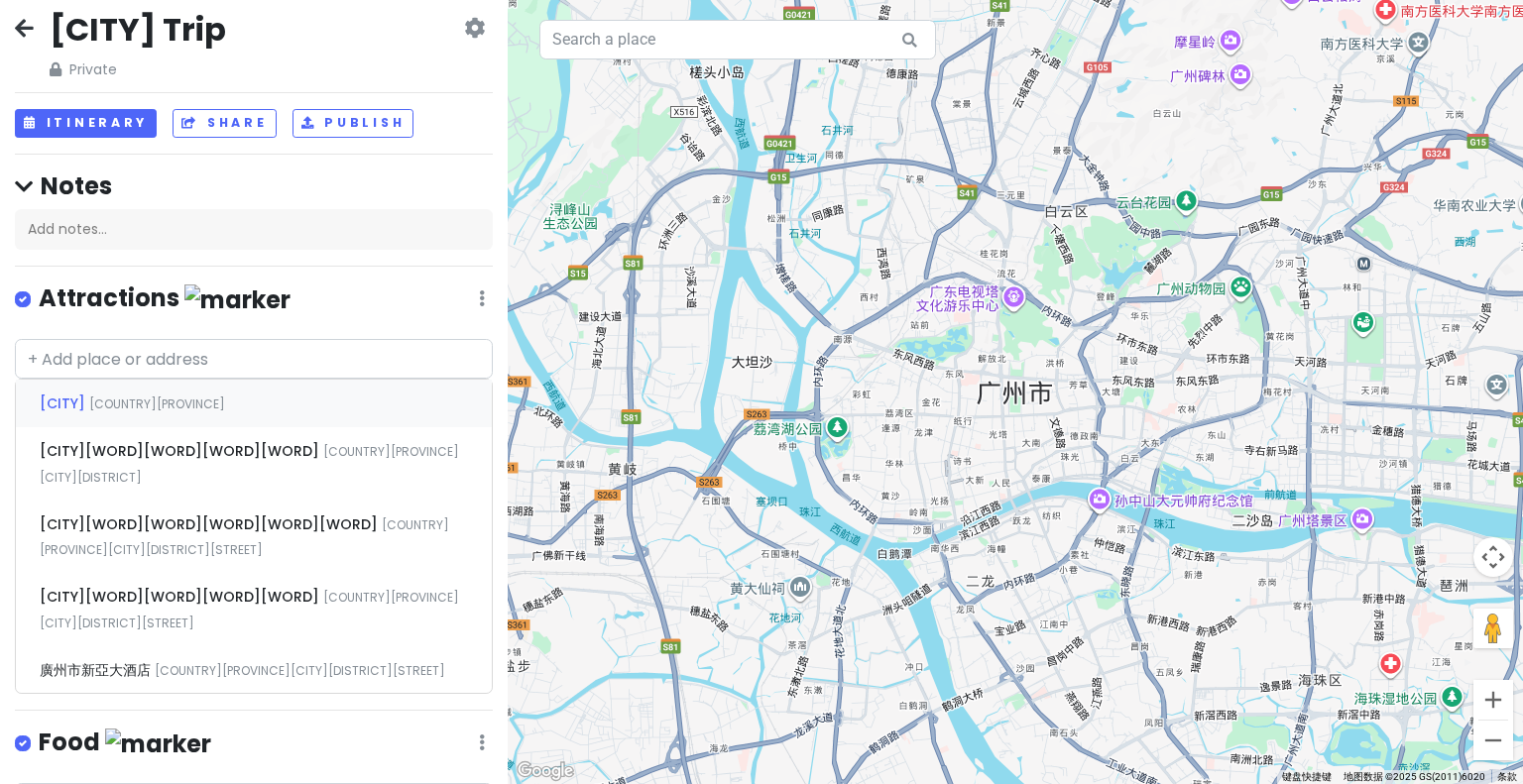 click on "[COUNTRY][PROVINCE]" at bounding box center (157, 403) 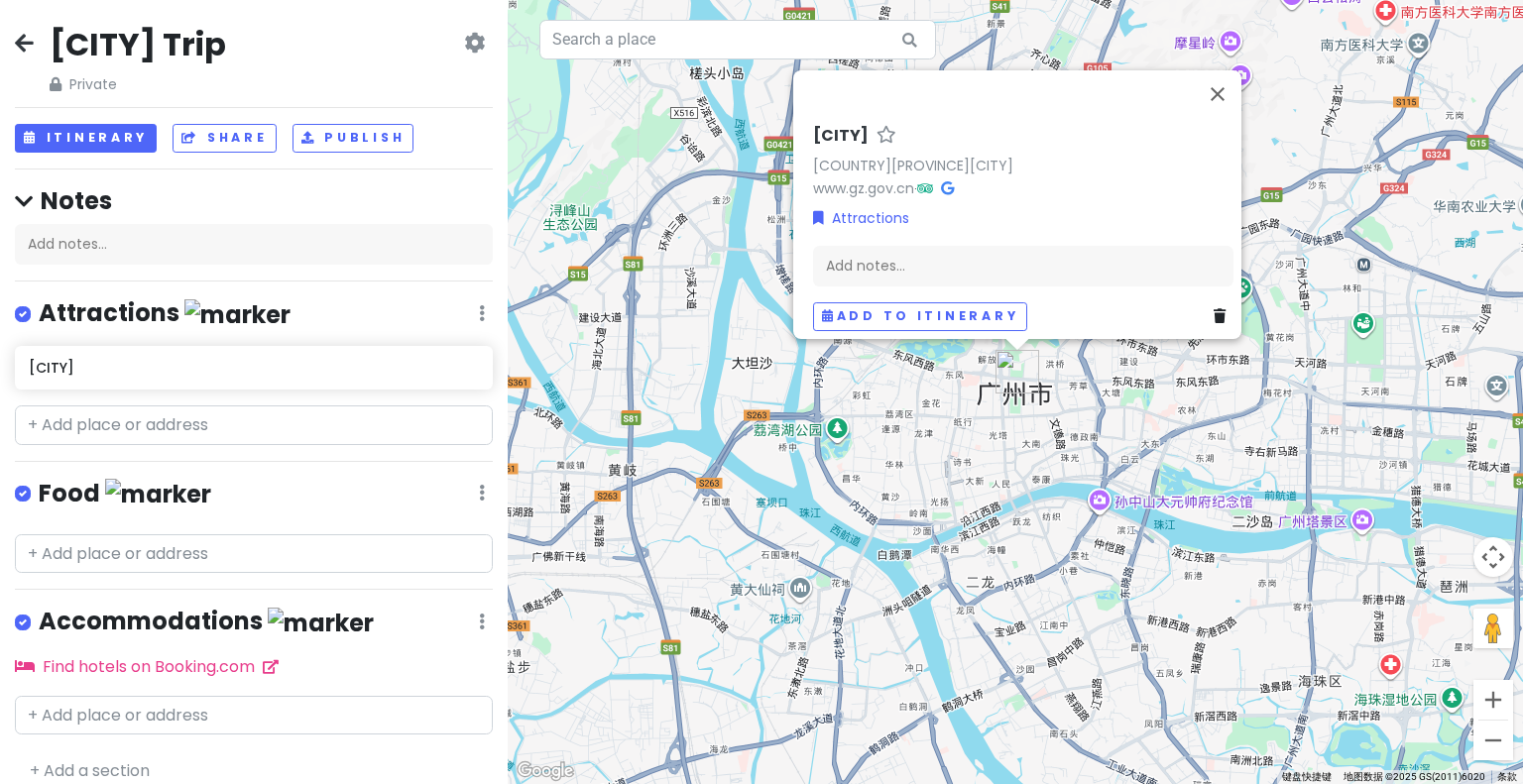scroll, scrollTop: 17, scrollLeft: 0, axis: vertical 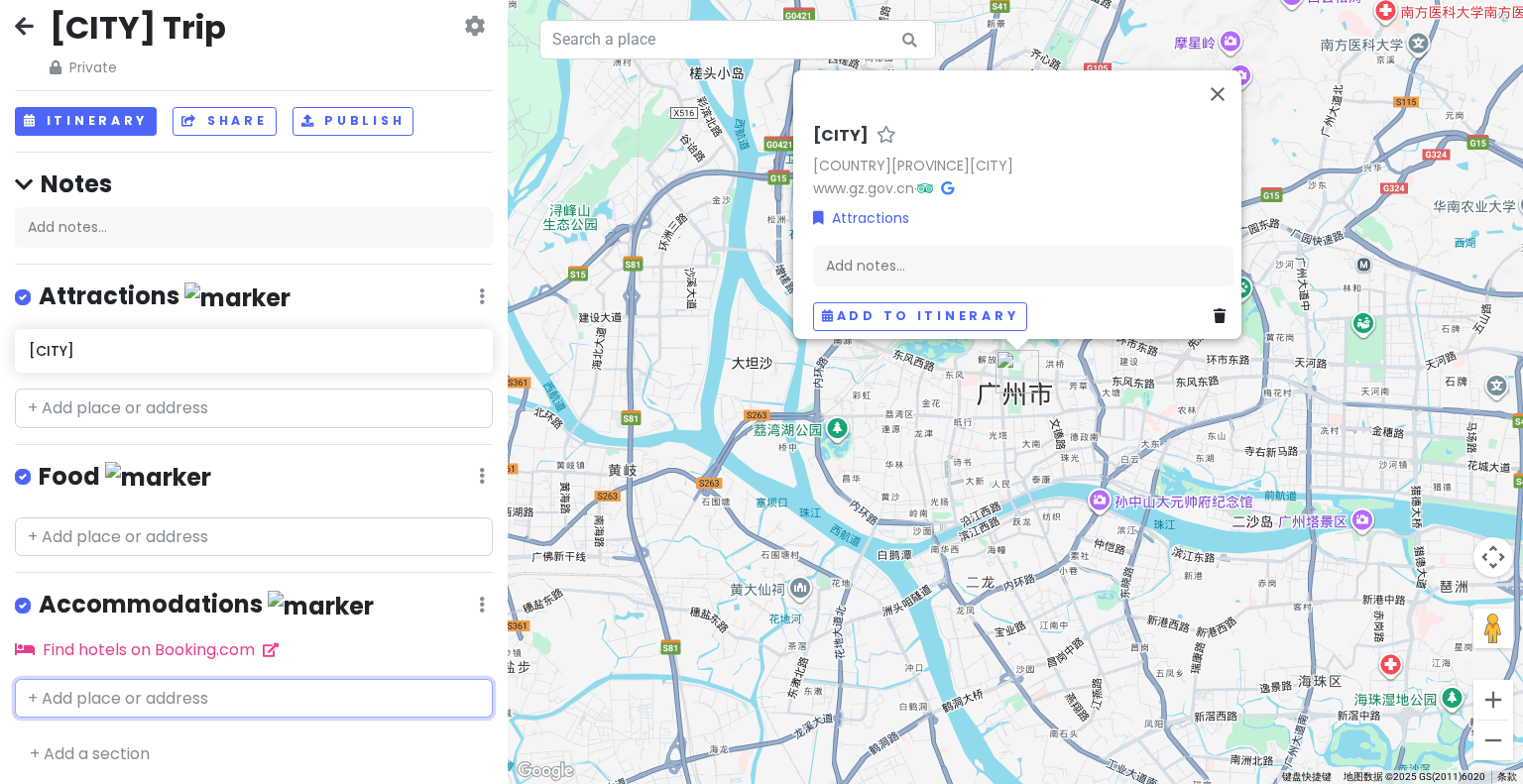 click at bounding box center [254, 699] 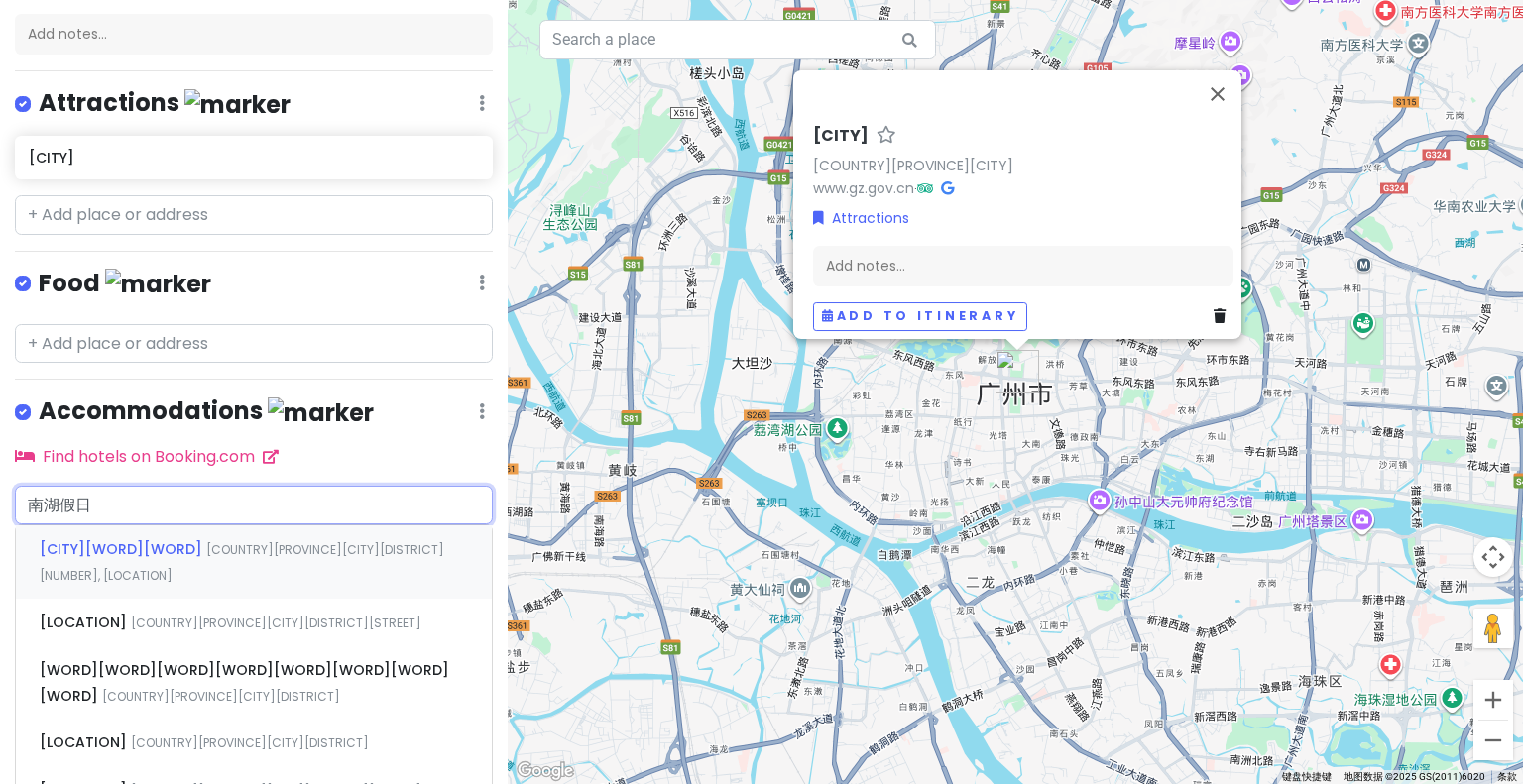 scroll, scrollTop: 215, scrollLeft: 0, axis: vertical 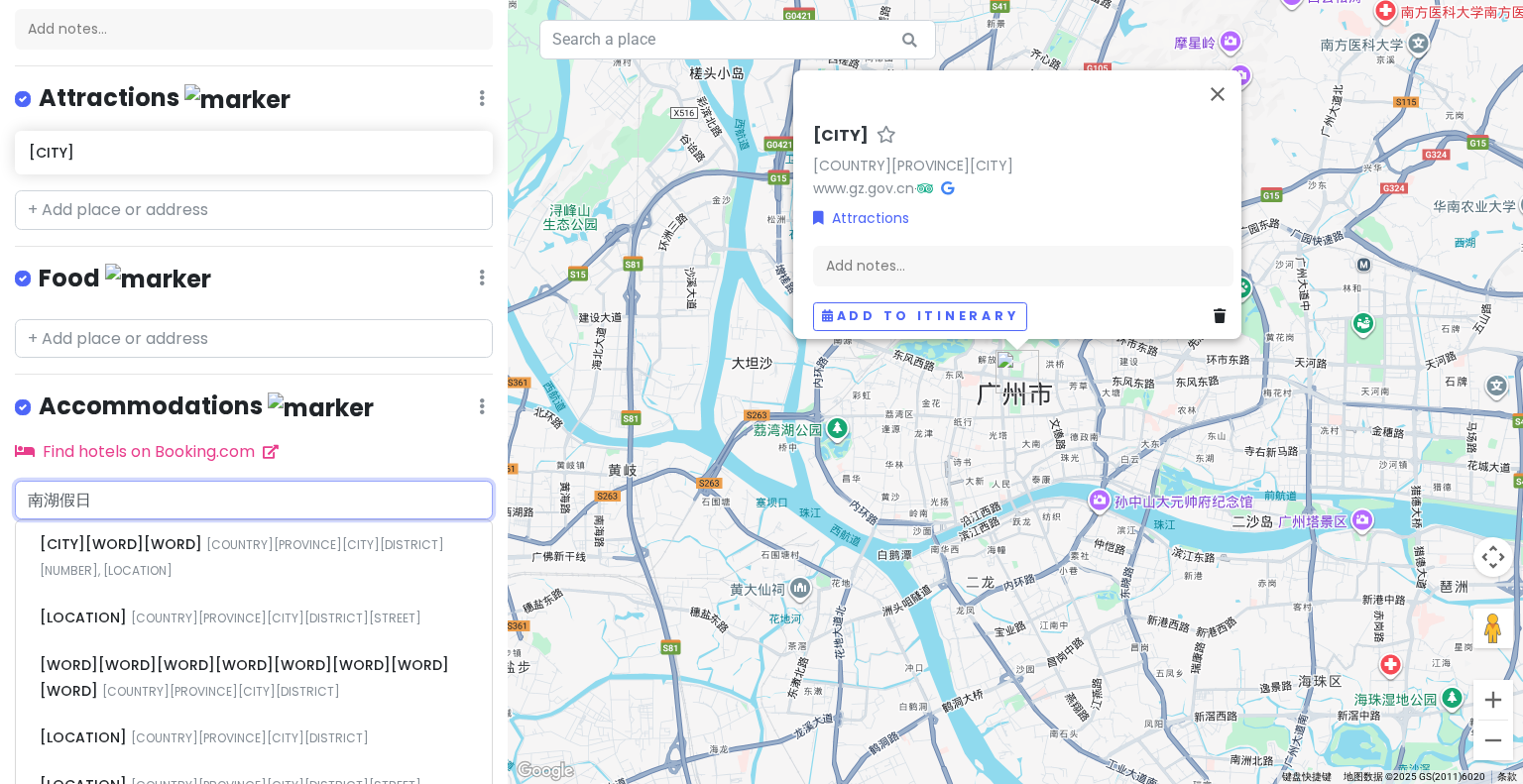 click on "南湖假日" at bounding box center (254, 501) 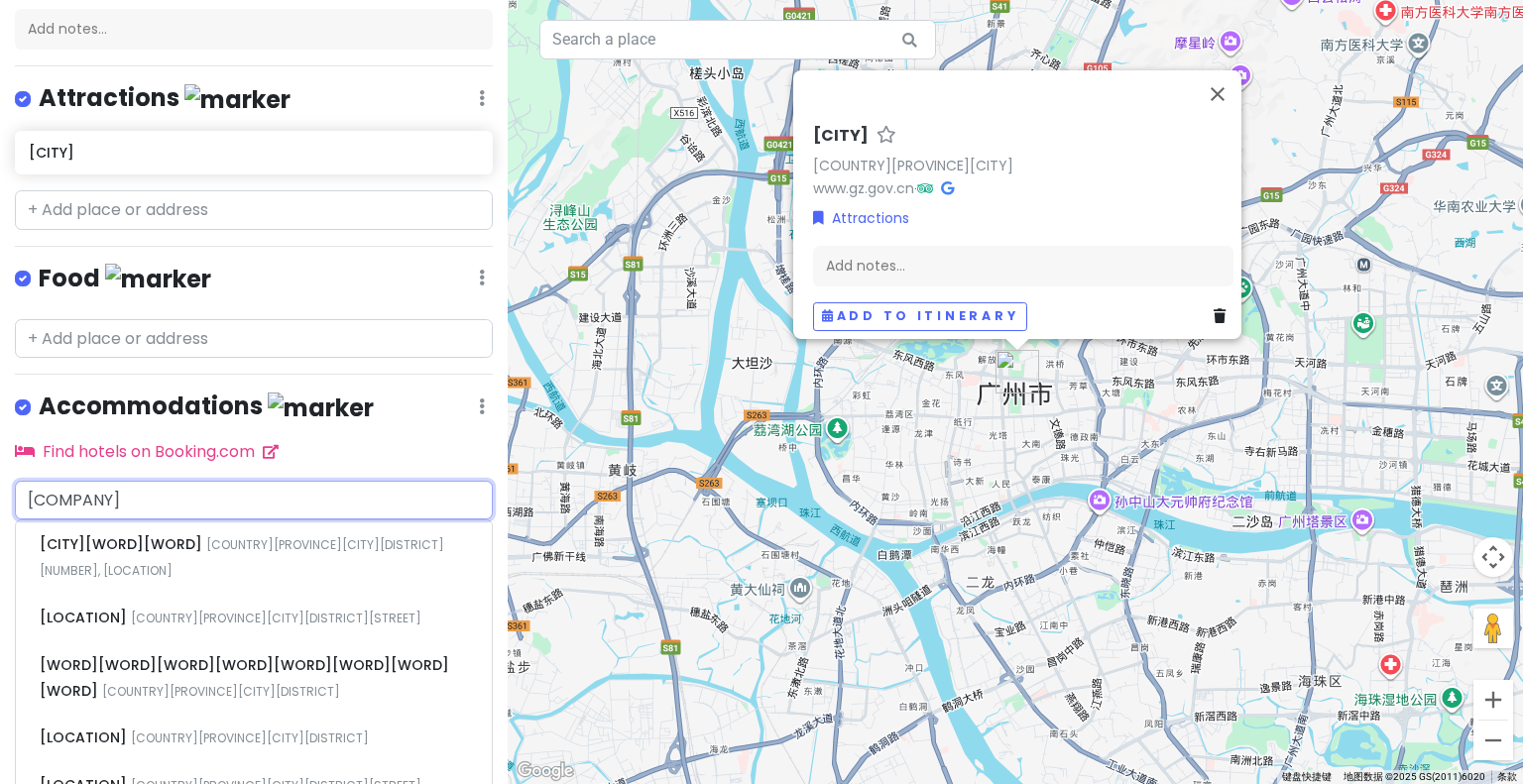type on "[CITY][WORD][WORD]" 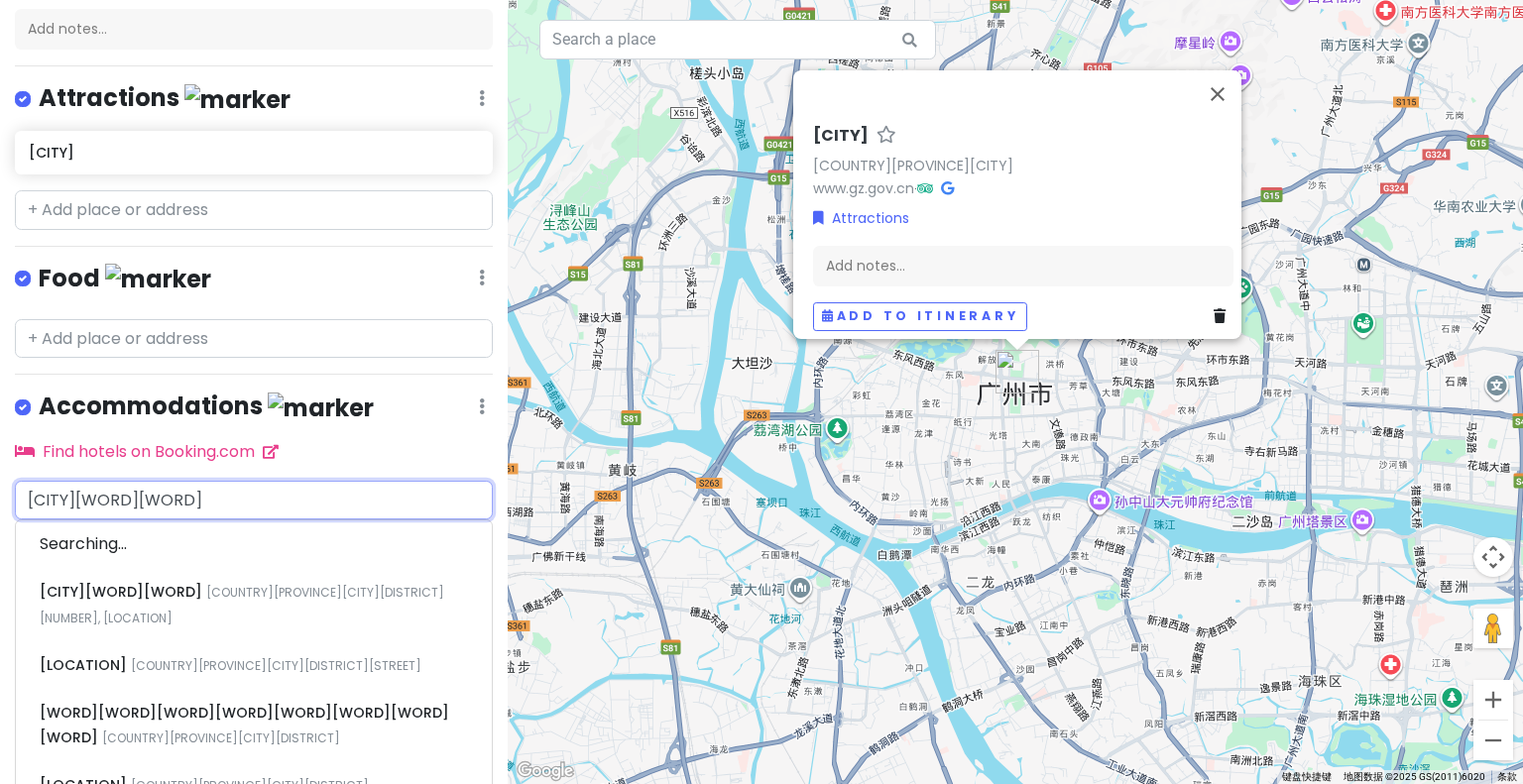 scroll, scrollTop: 111, scrollLeft: 0, axis: vertical 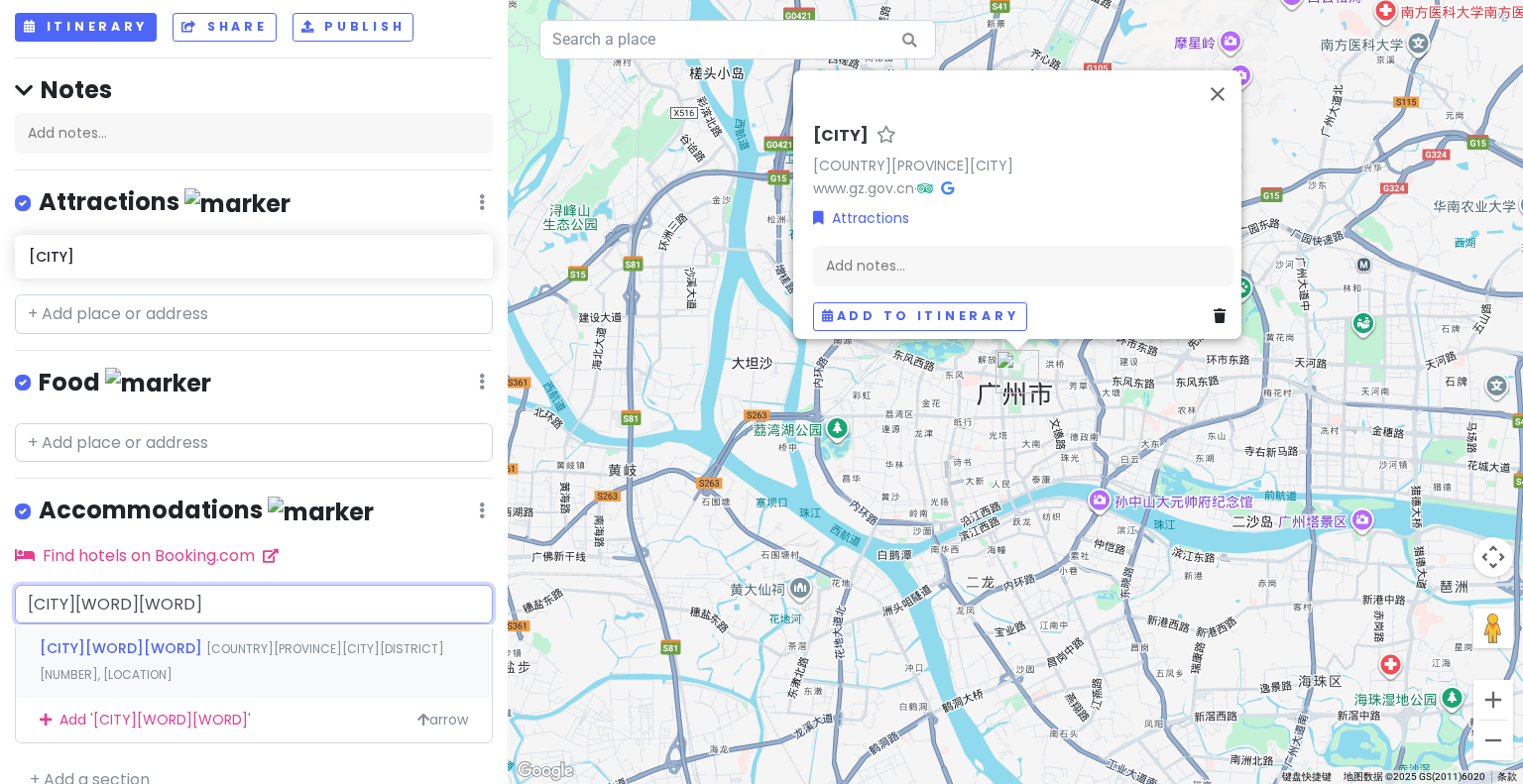click on "[CITY][WORD][WORD]" at bounding box center [123, 648] 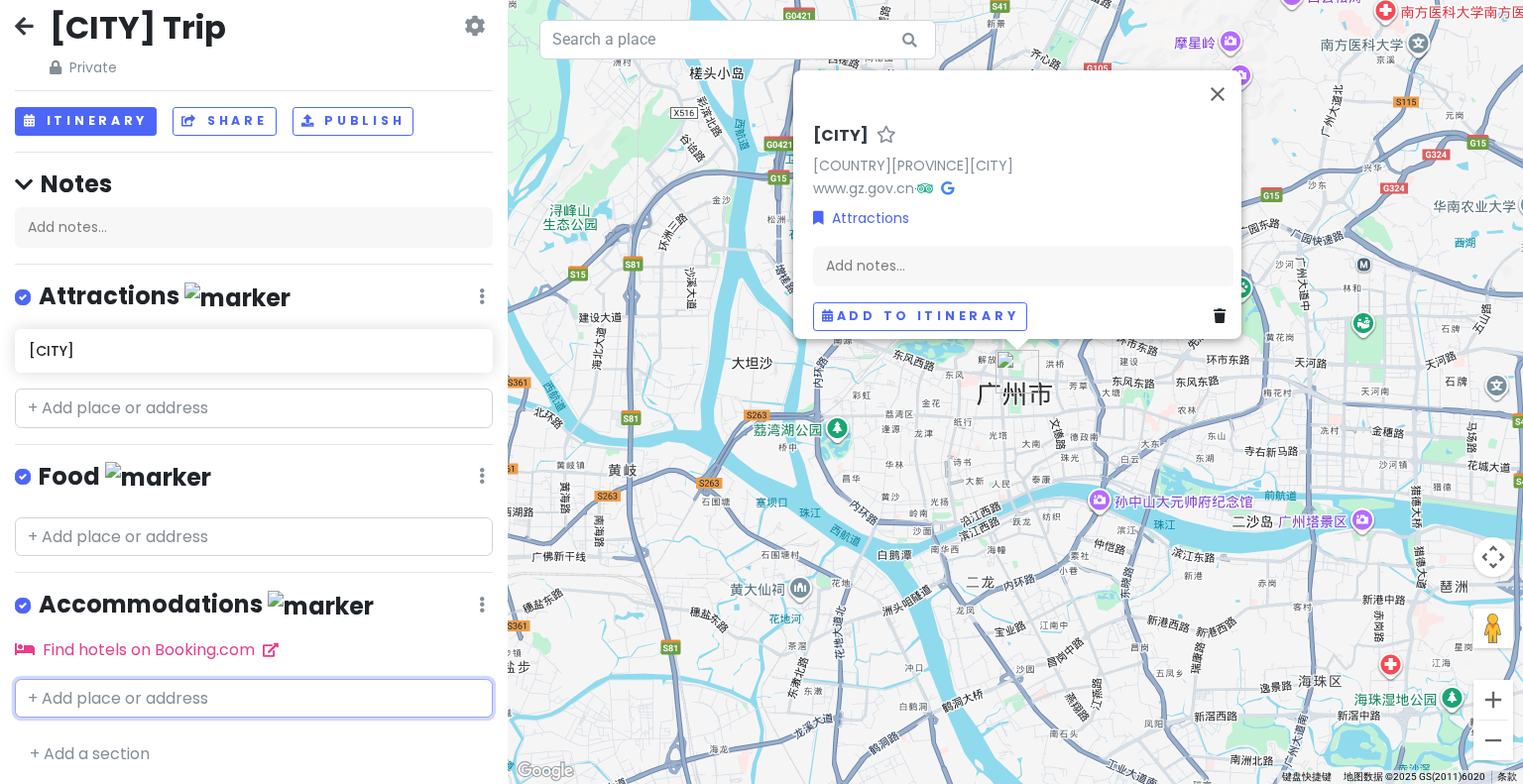scroll, scrollTop: 75, scrollLeft: 0, axis: vertical 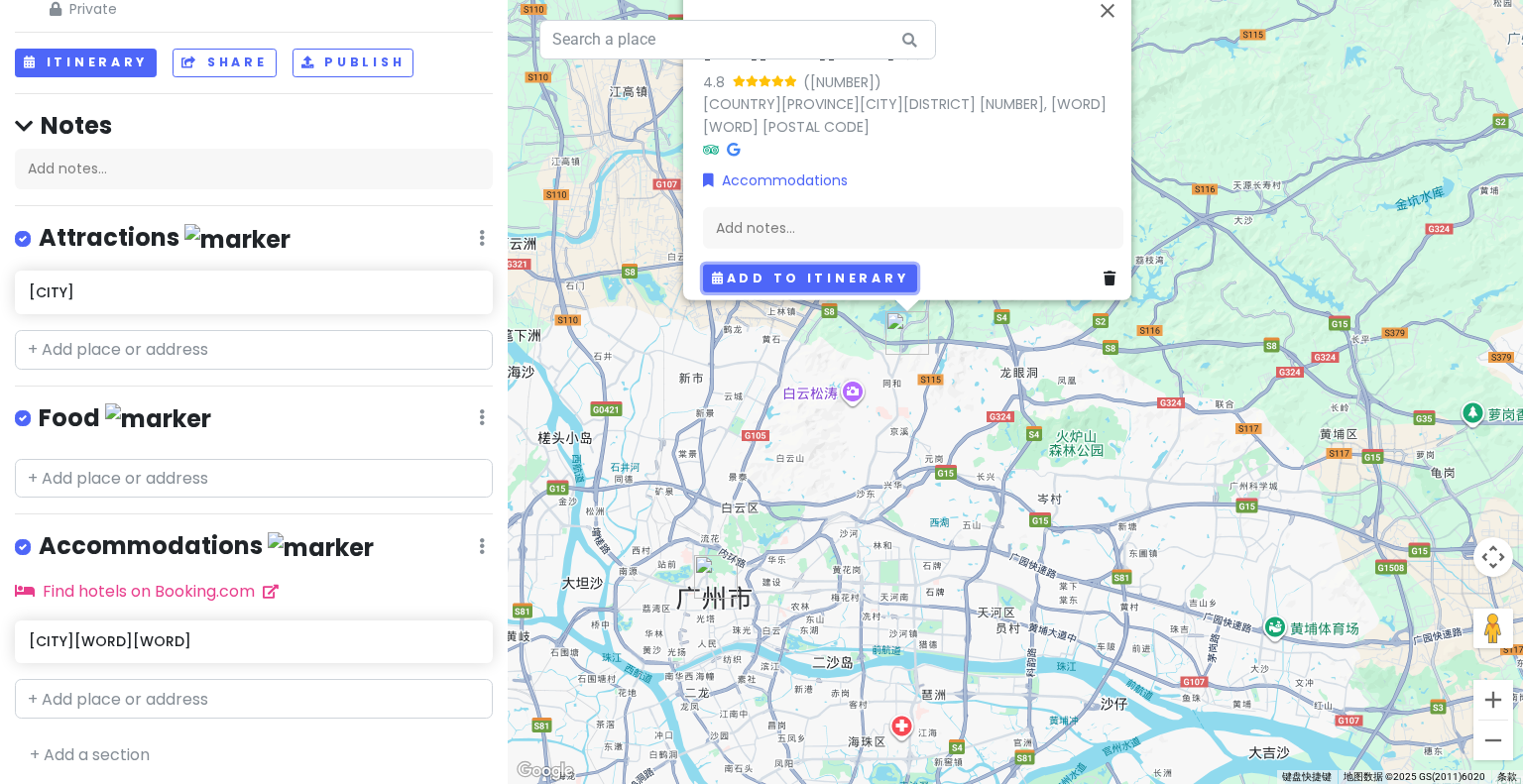 click on "Add to itinerary" at bounding box center (810, 278) 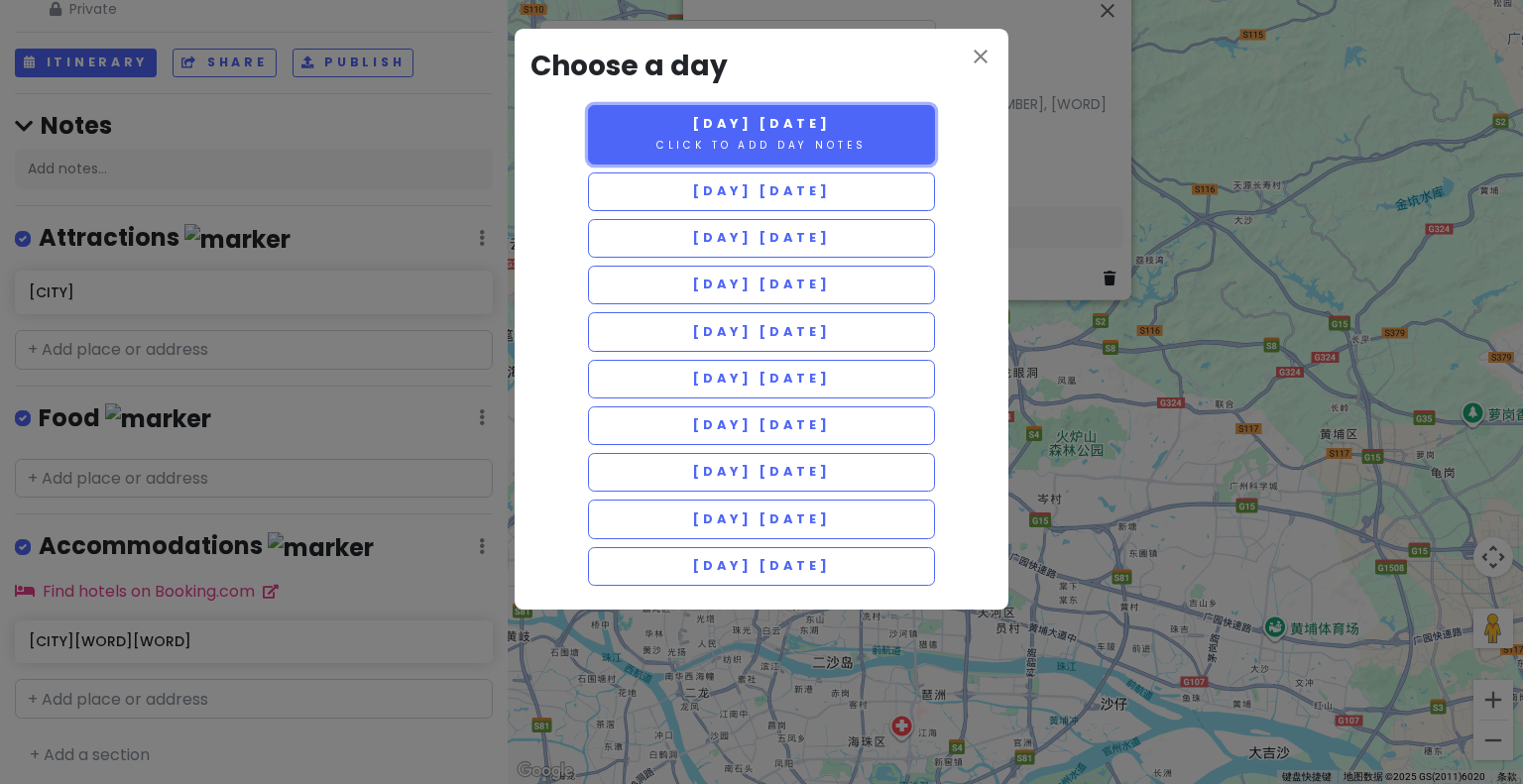 click on "[DAY] [DATE] Click to add day notes" at bounding box center [762, 135] 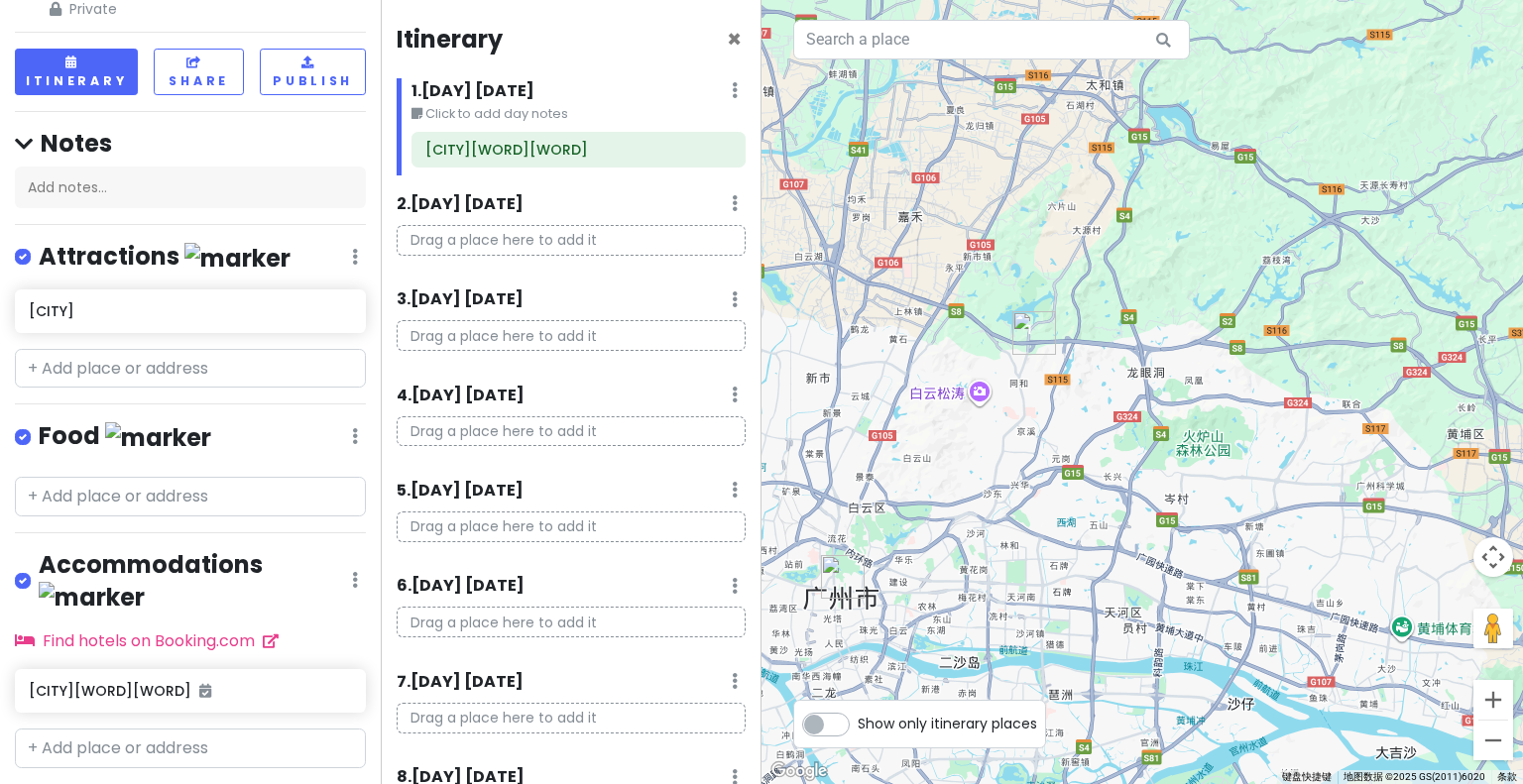click on "Drag a place here to add it" at bounding box center (571, 240) 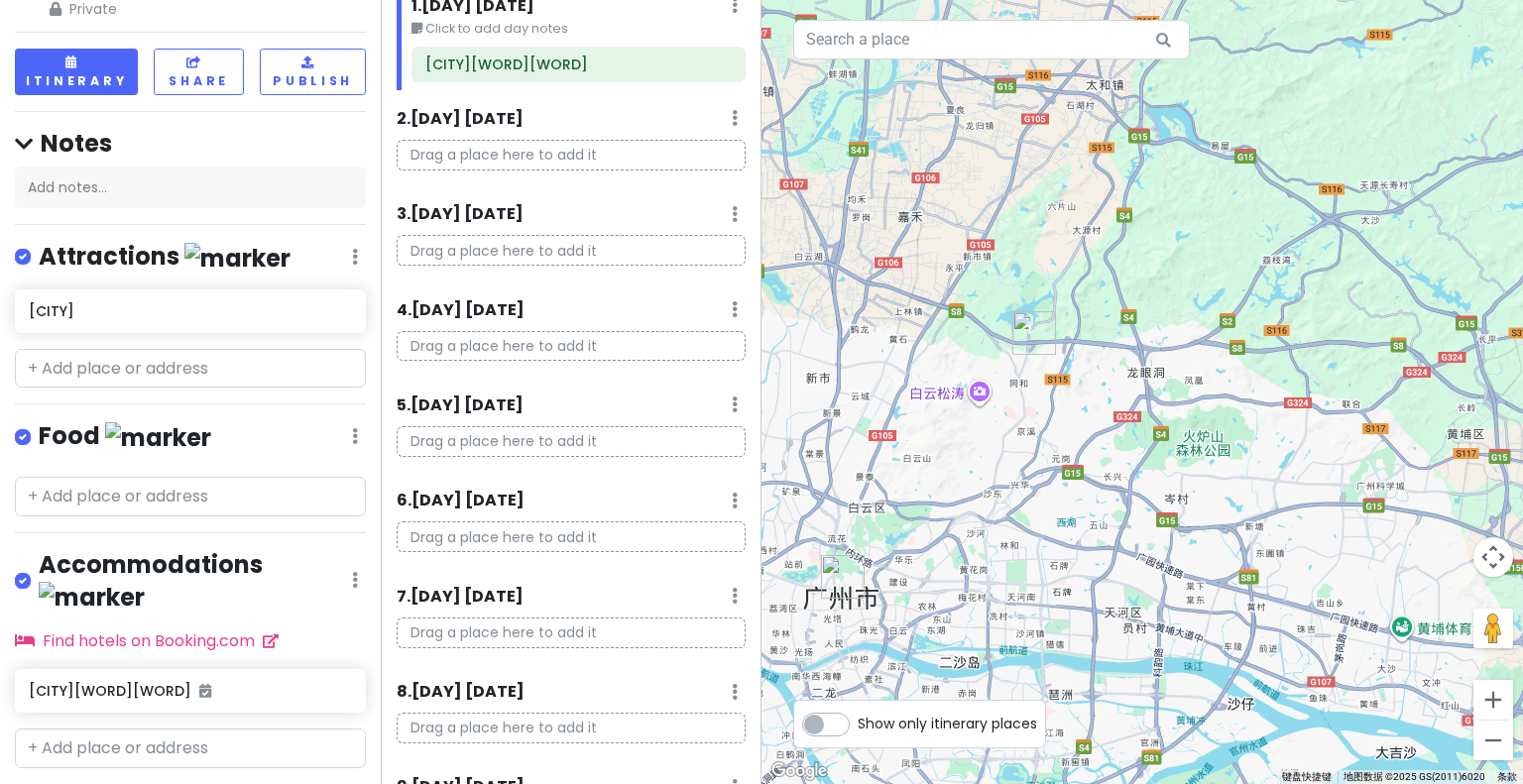 scroll, scrollTop: 0, scrollLeft: 0, axis: both 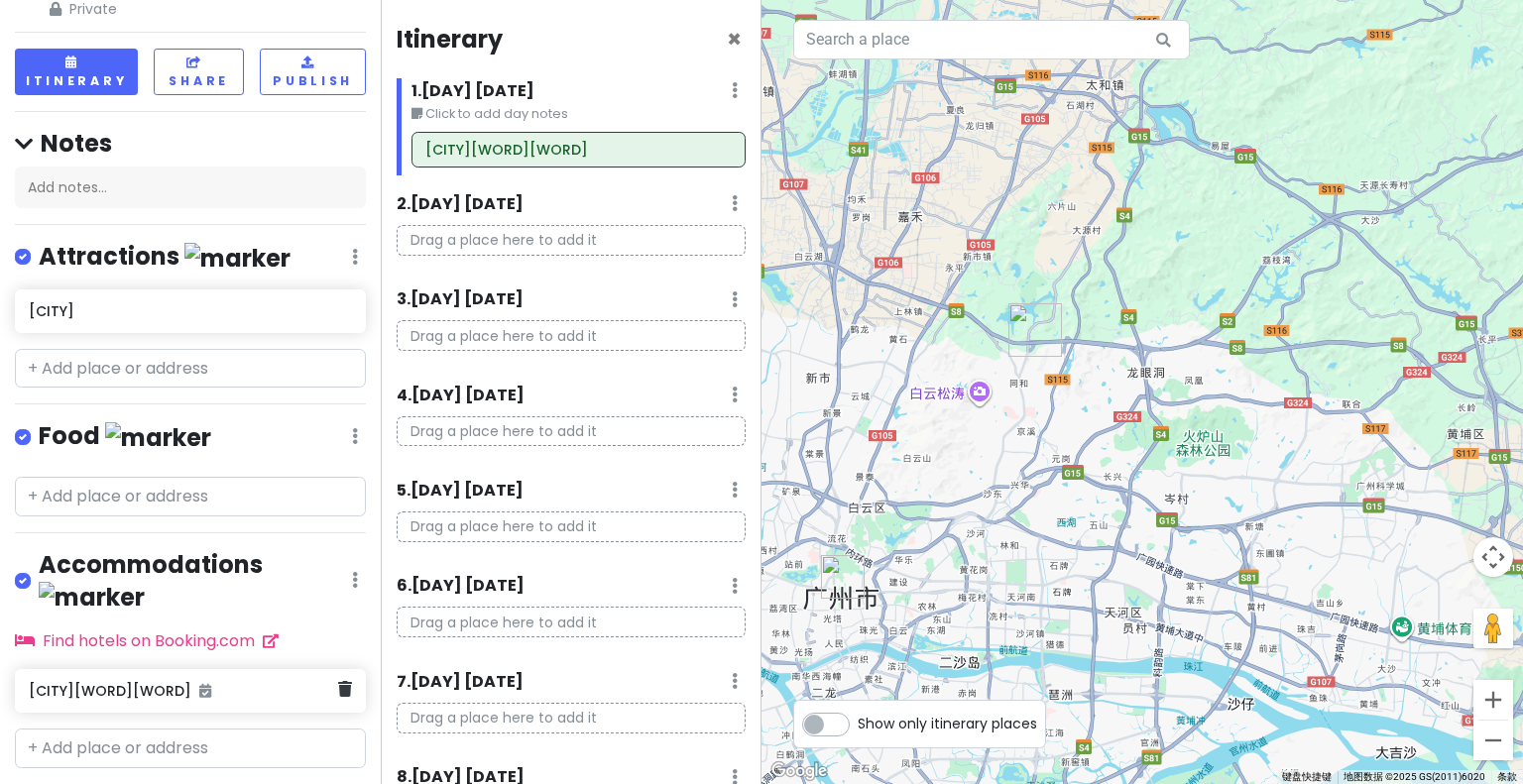 click on "[CITY][WORD][WORD]" 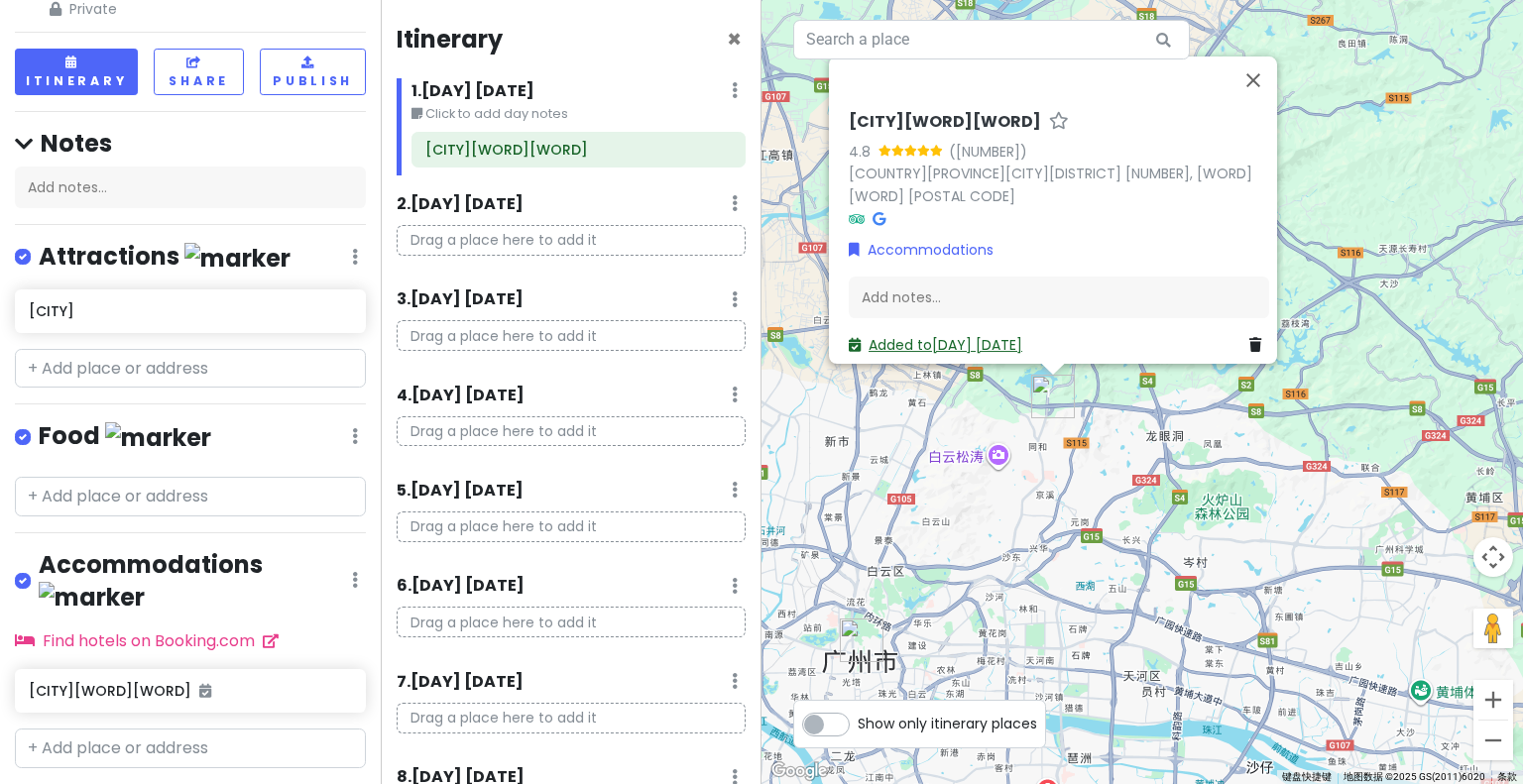 click on "Added to [DAY] [DATE]" at bounding box center (935, 344) 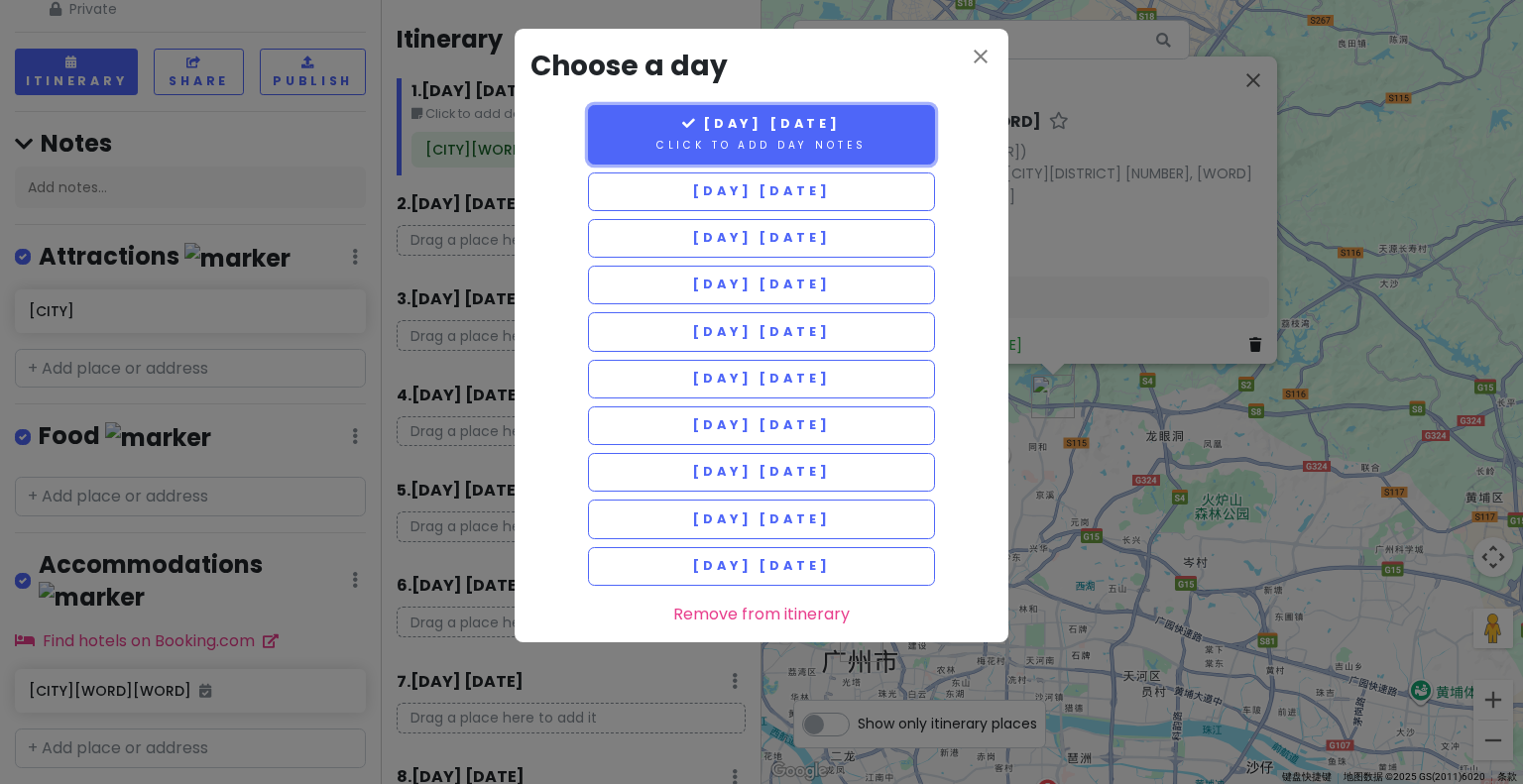 click on "[DAY] [DATE] Click to add day notes" at bounding box center (762, 135) 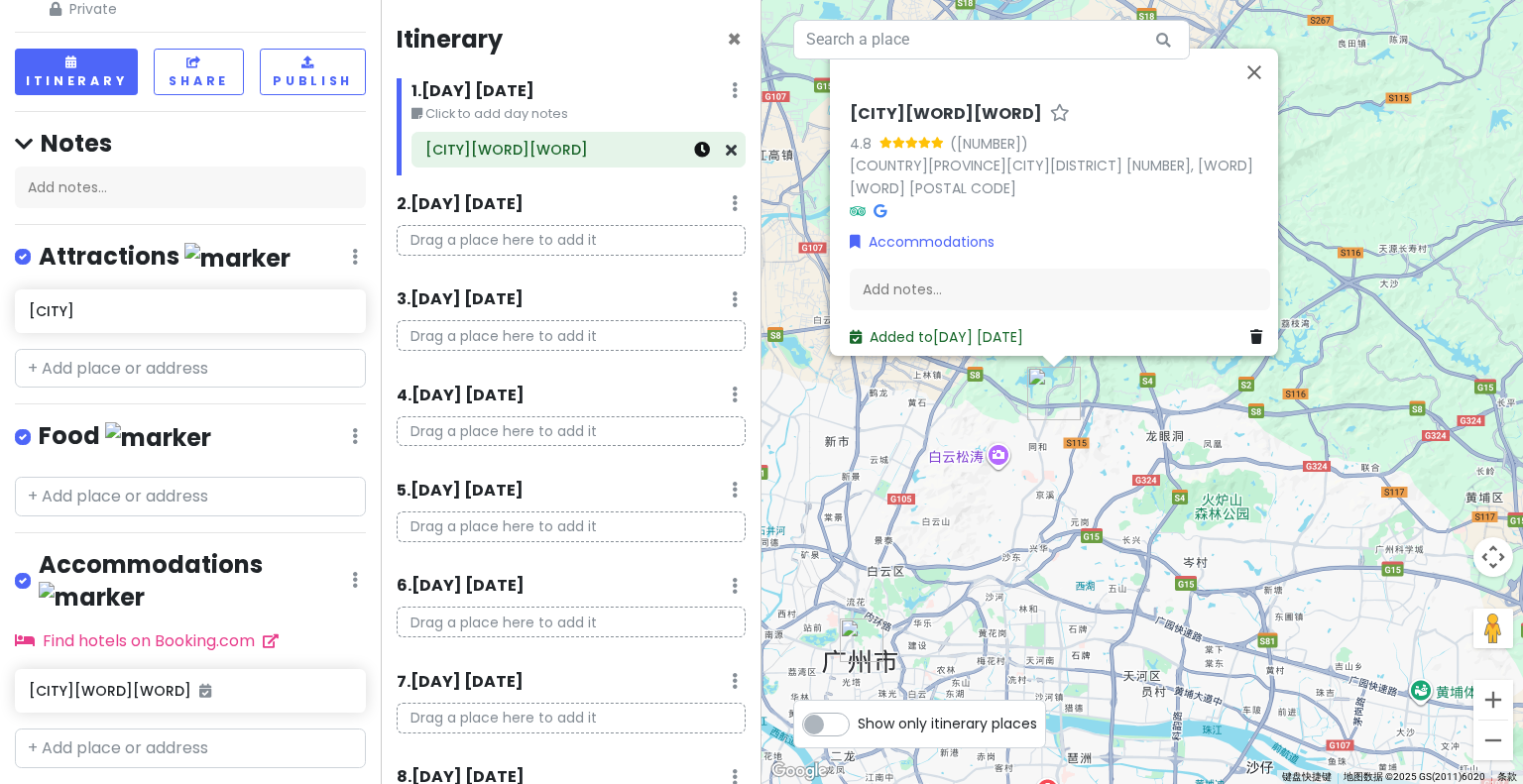 click at bounding box center (702, 150) 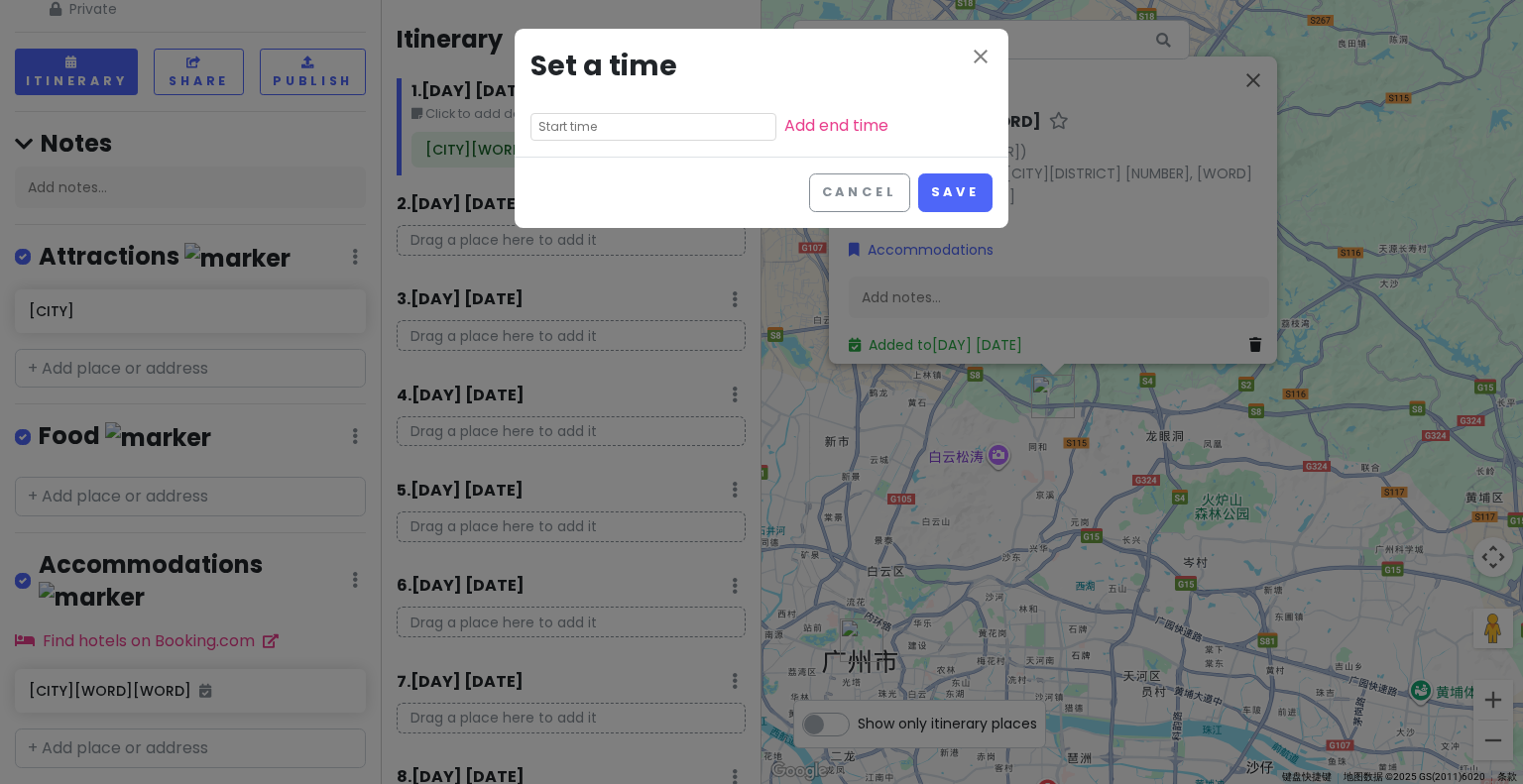 click at bounding box center [653, 127] 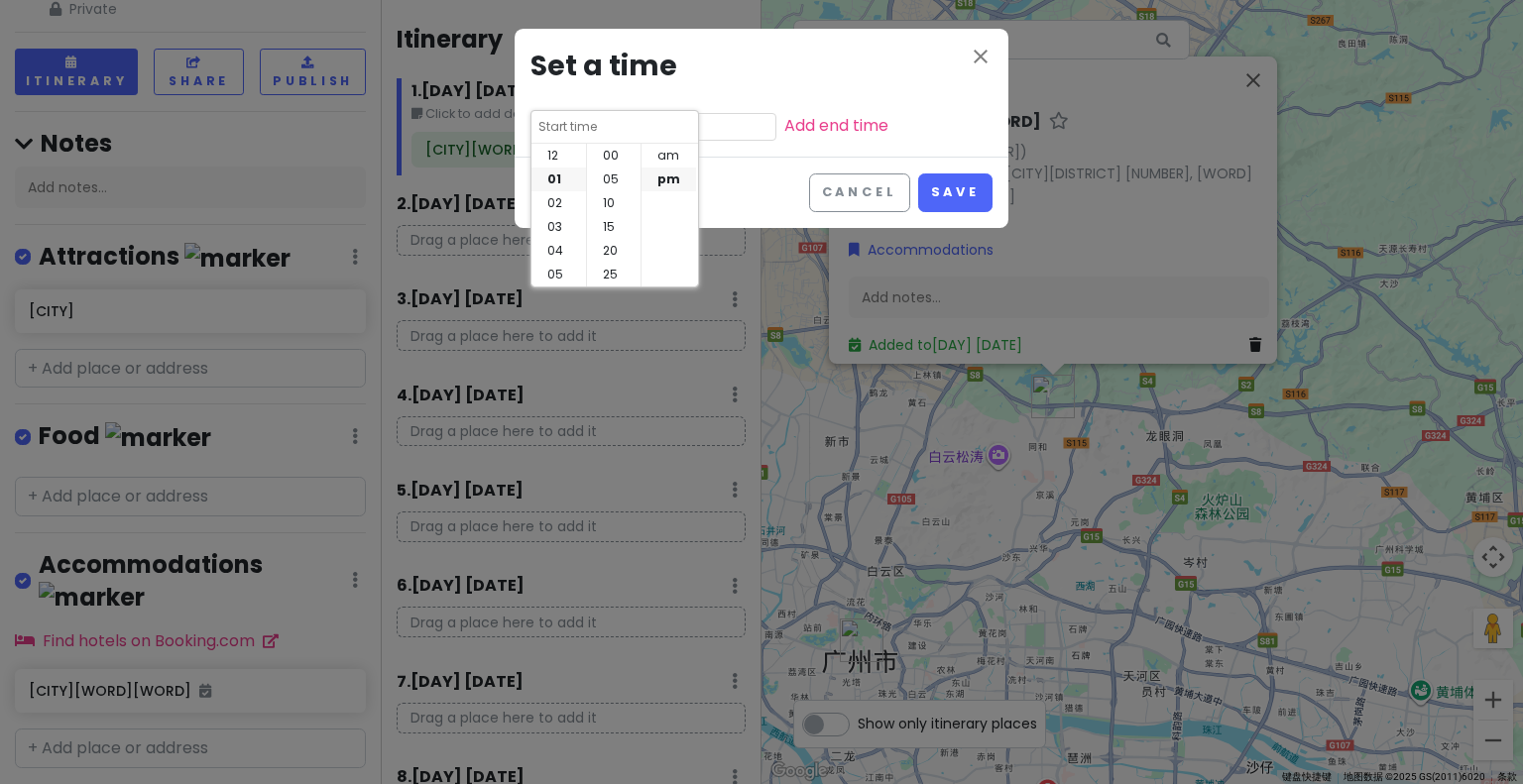 scroll, scrollTop: 24, scrollLeft: 0, axis: vertical 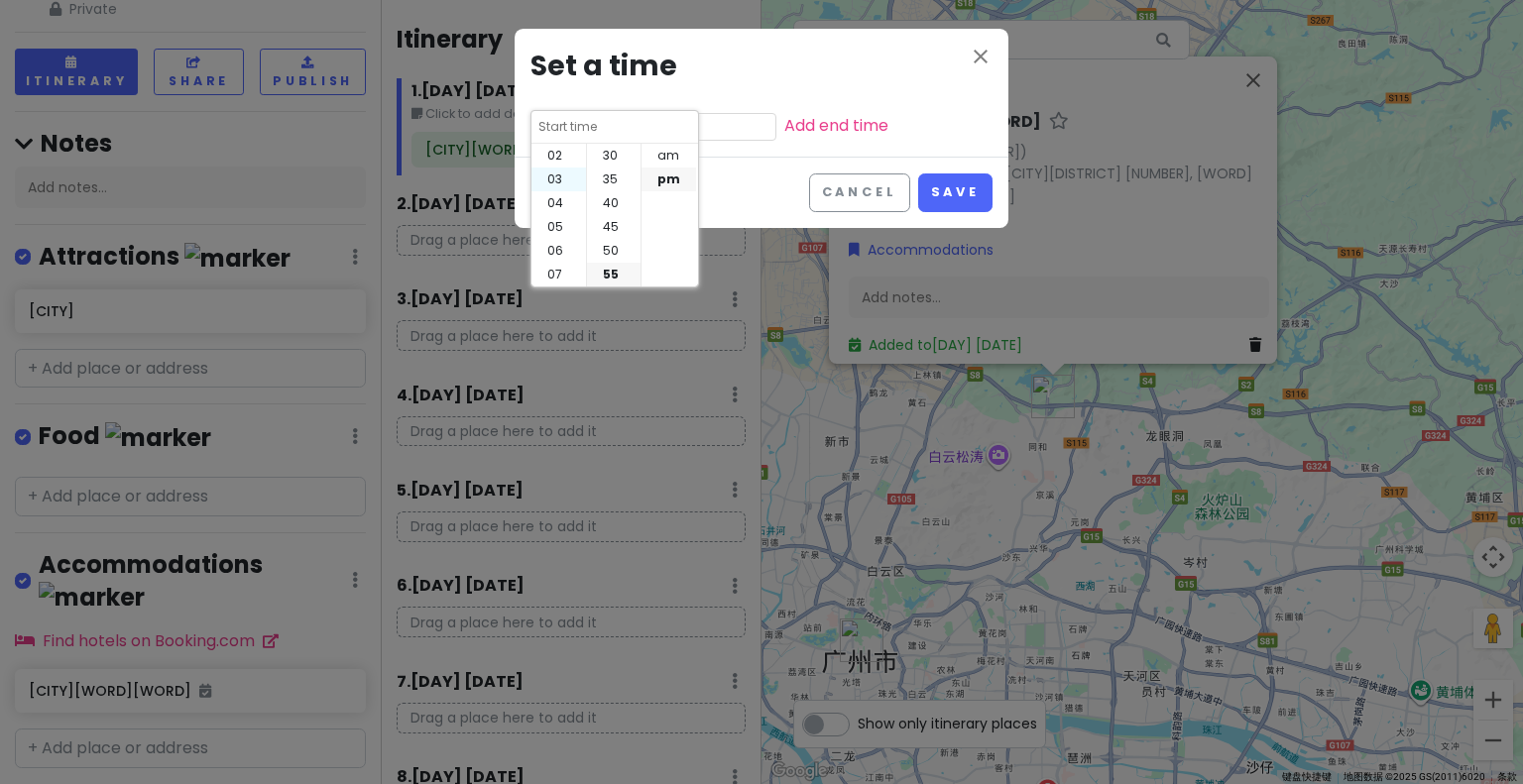 click on "03" at bounding box center (558, 179) 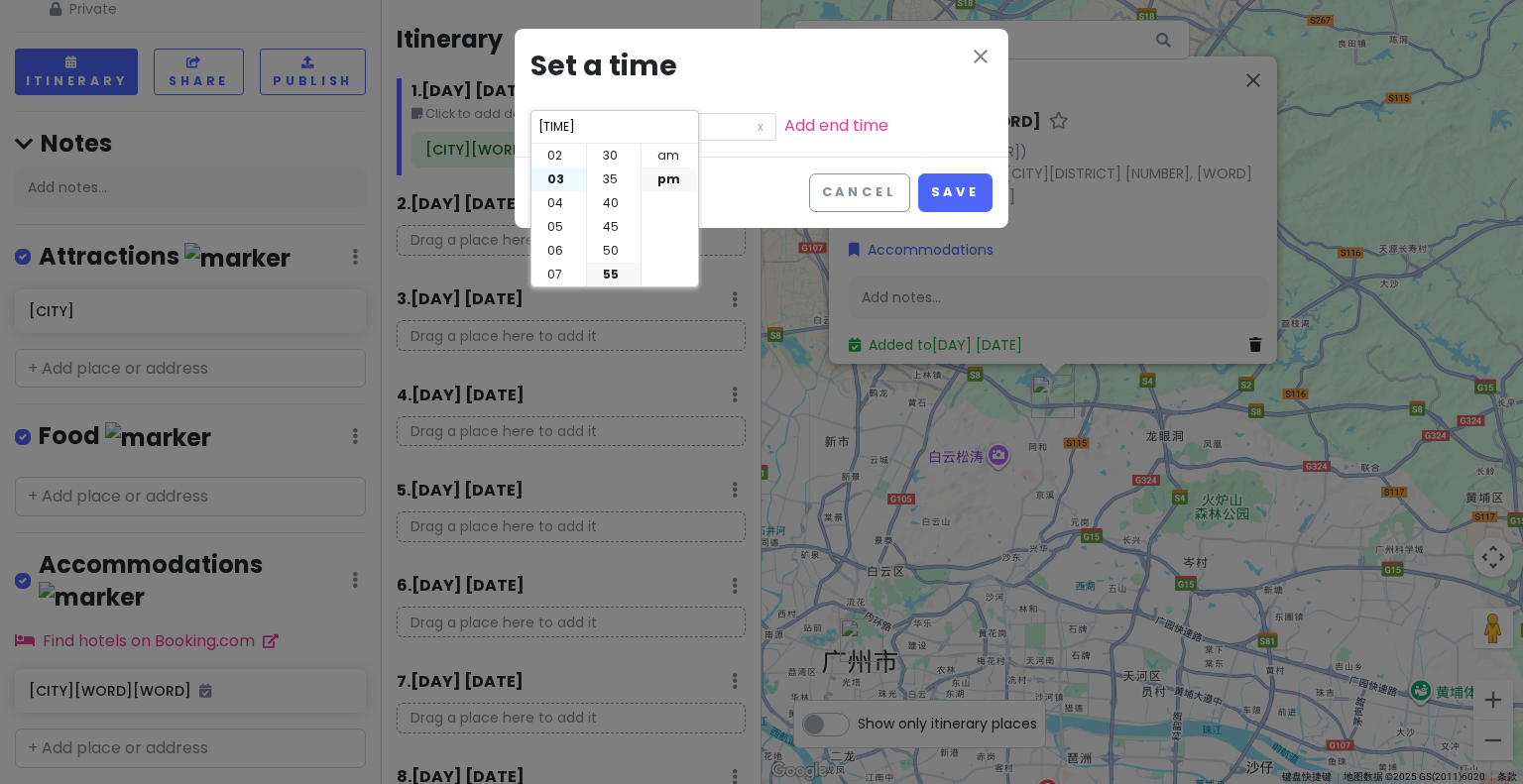scroll, scrollTop: 71, scrollLeft: 0, axis: vertical 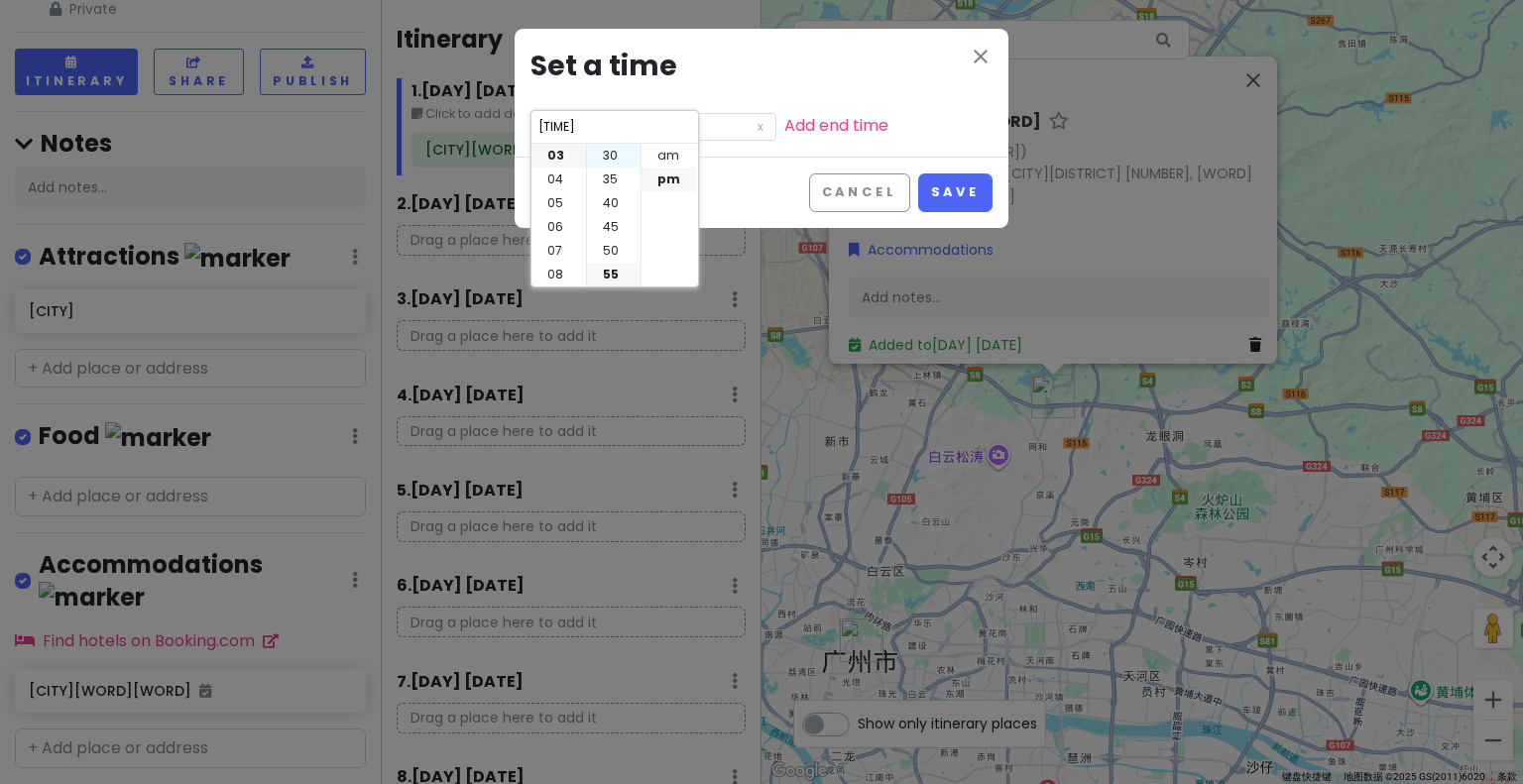 click on "30" at bounding box center [614, 156] 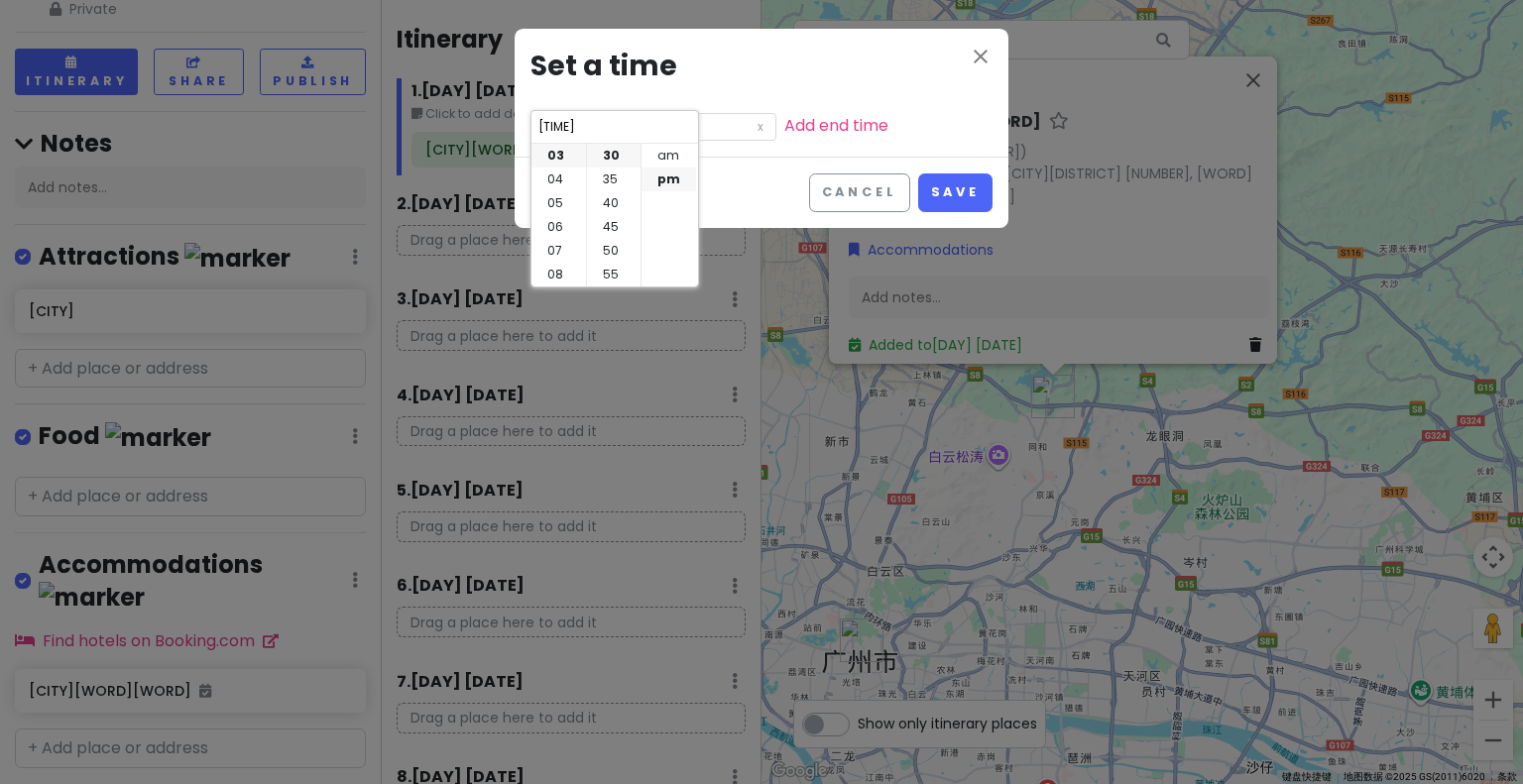 click on "close Set a time [TIME] Add end time" at bounding box center (762, 92) 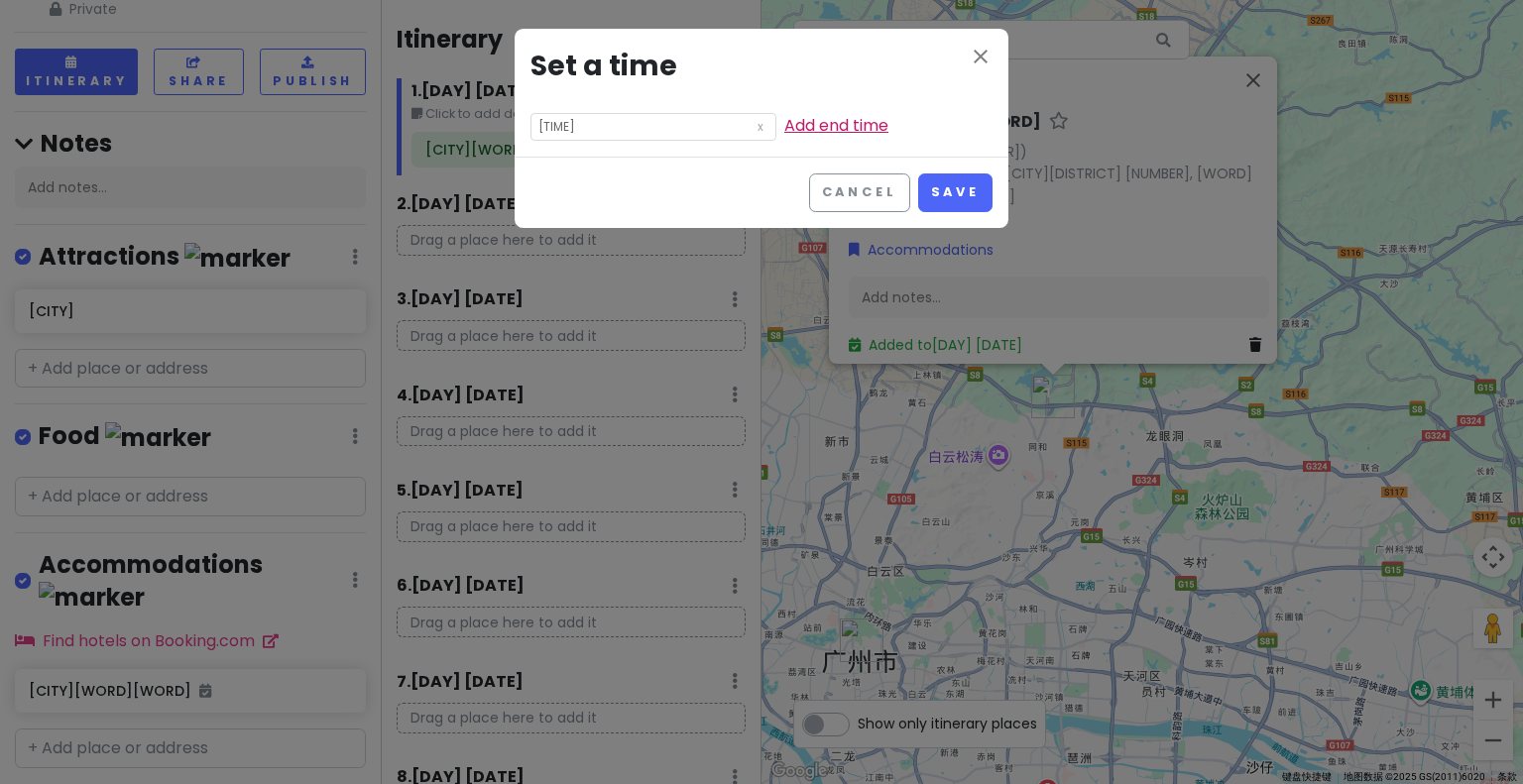 click on "Add end time" at bounding box center (836, 125) 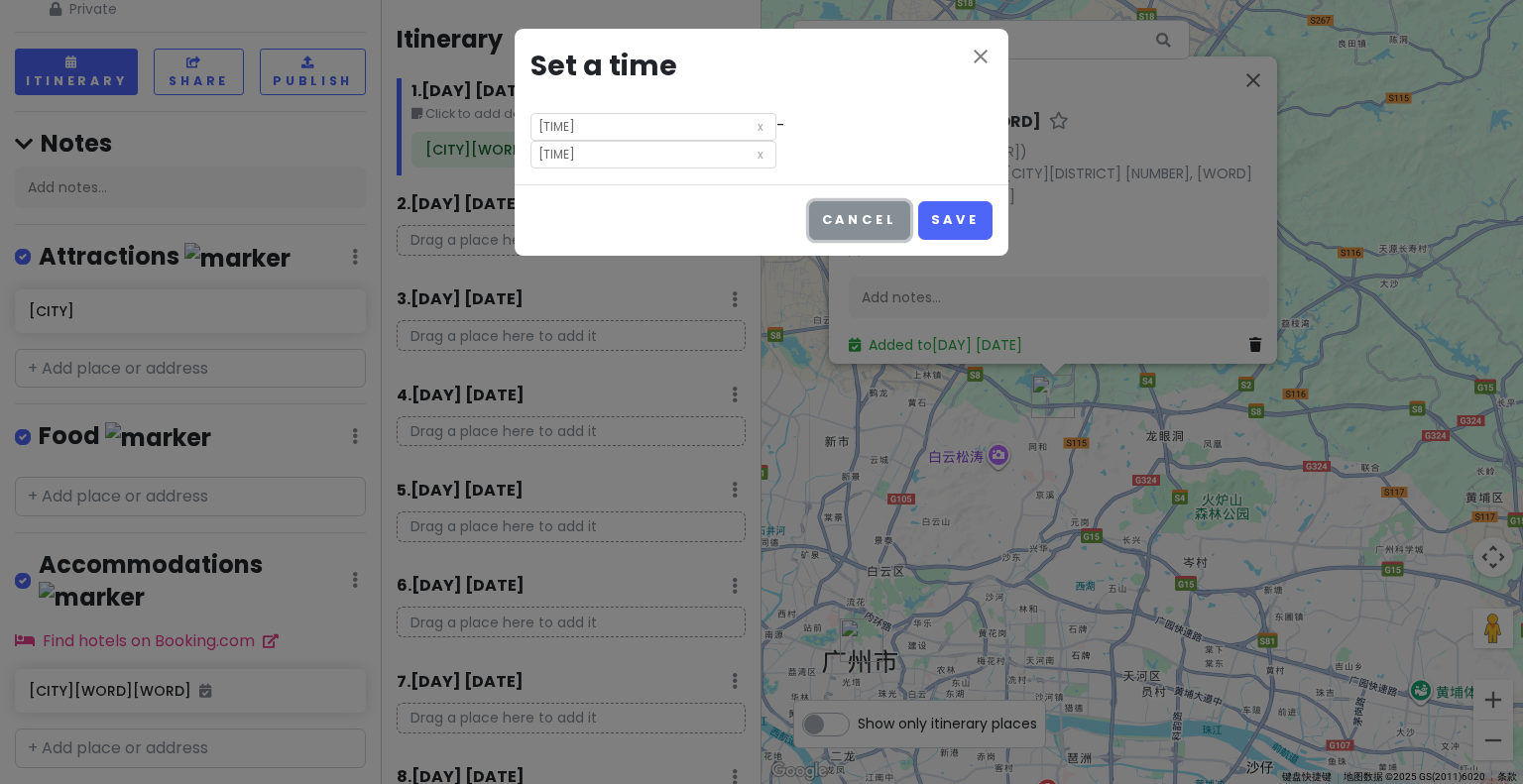 click on "Cancel" at bounding box center [860, 220] 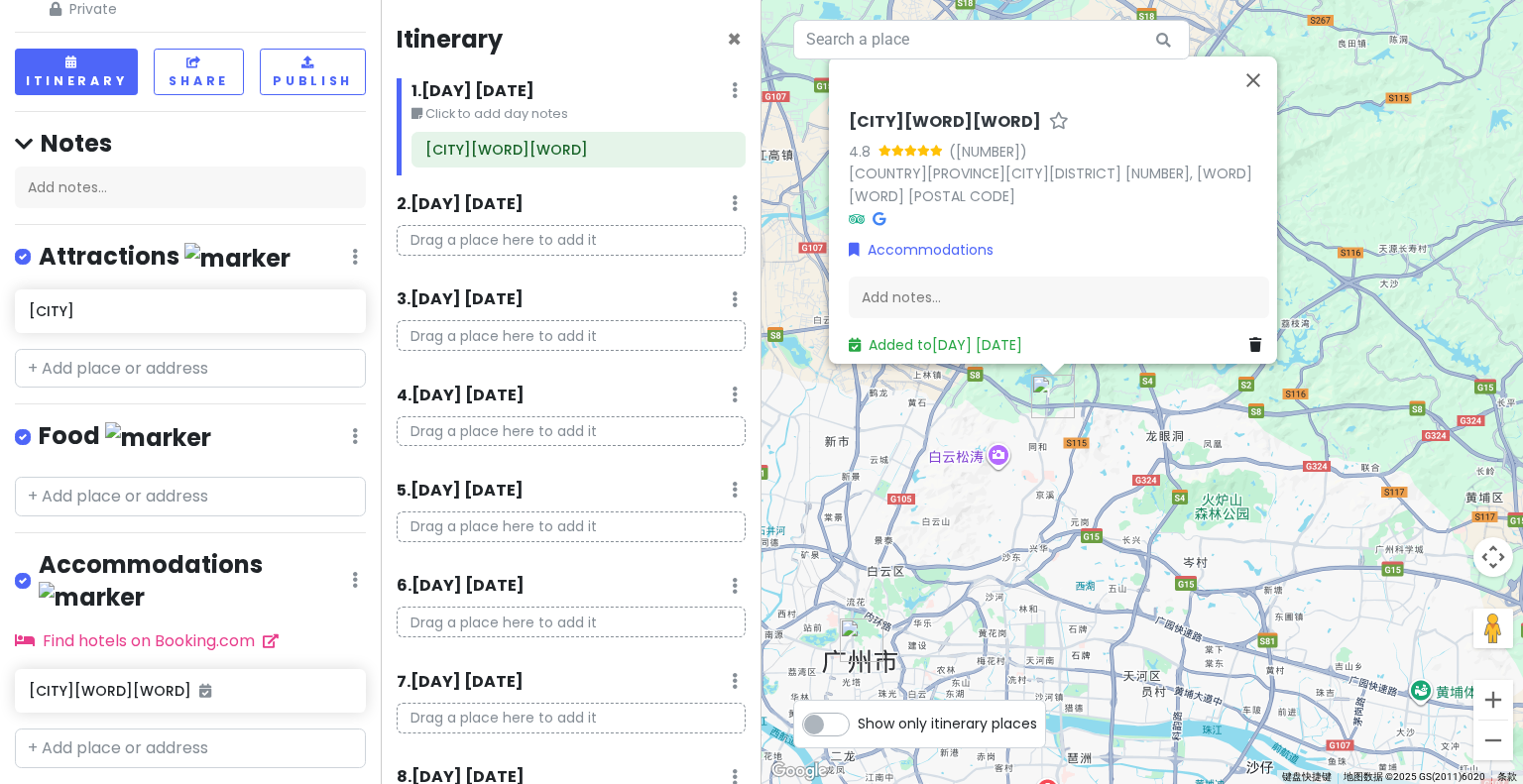 click on "Itinerary ×" at bounding box center [571, 43] 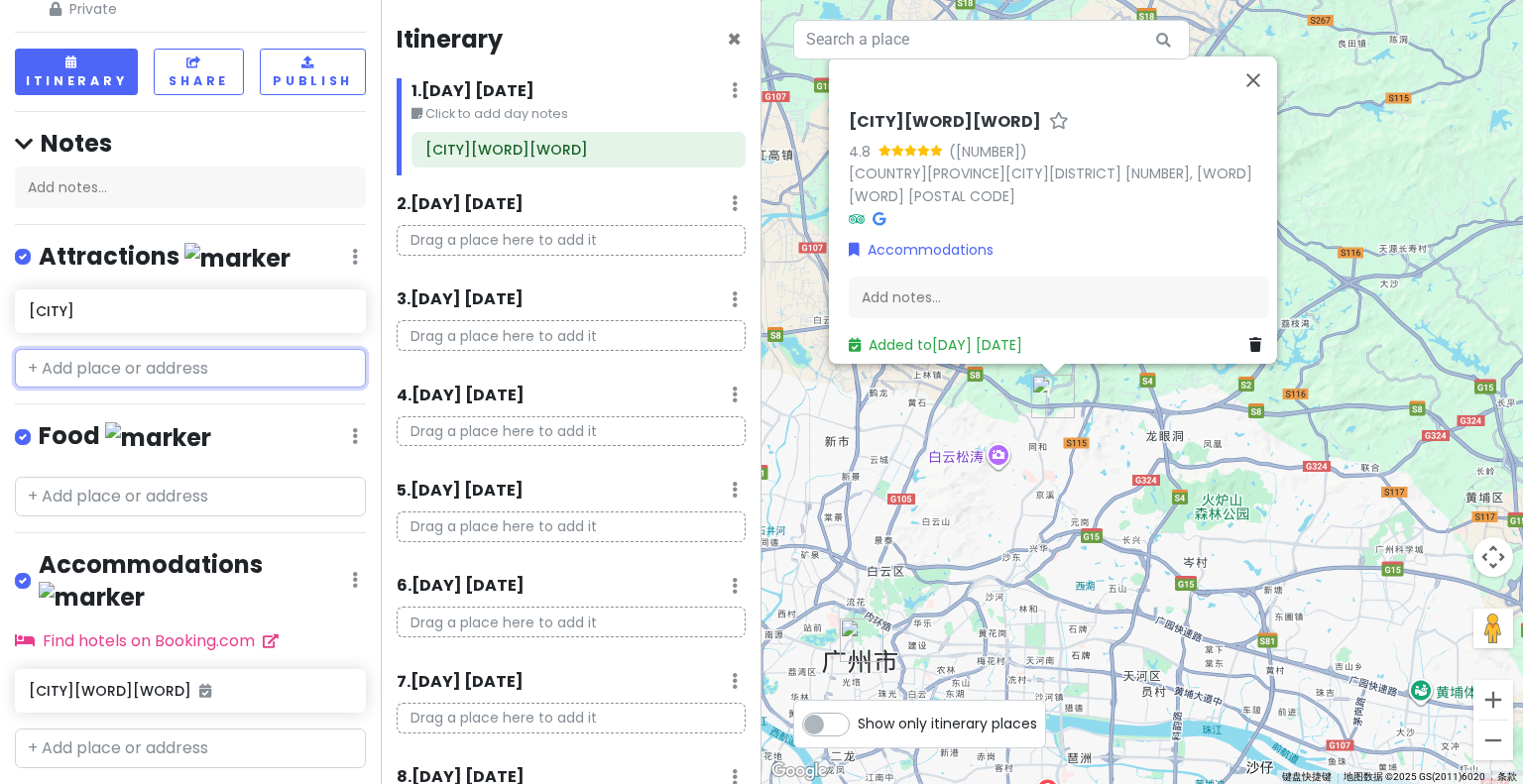 click at bounding box center [190, 369] 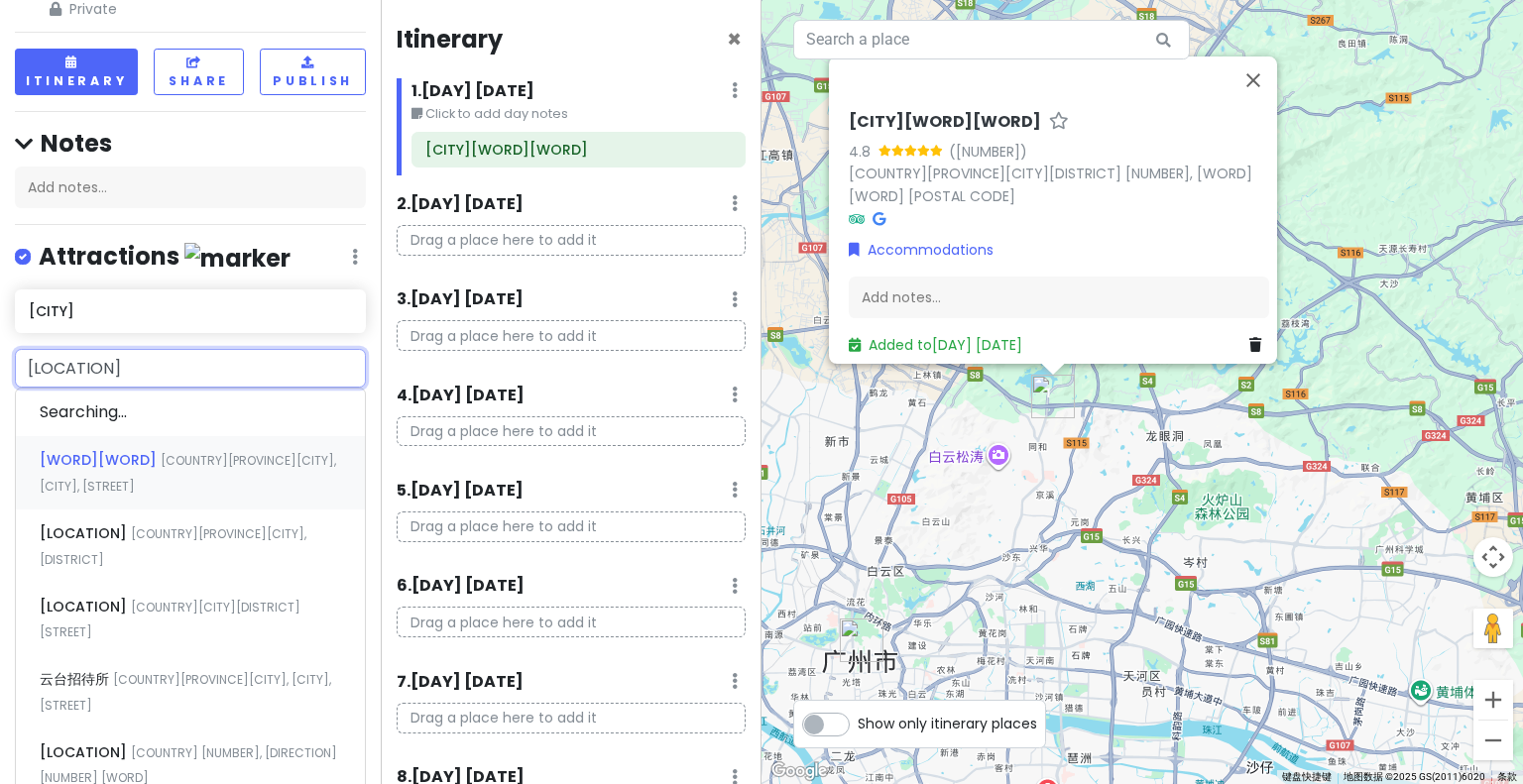 type on "云台花园" 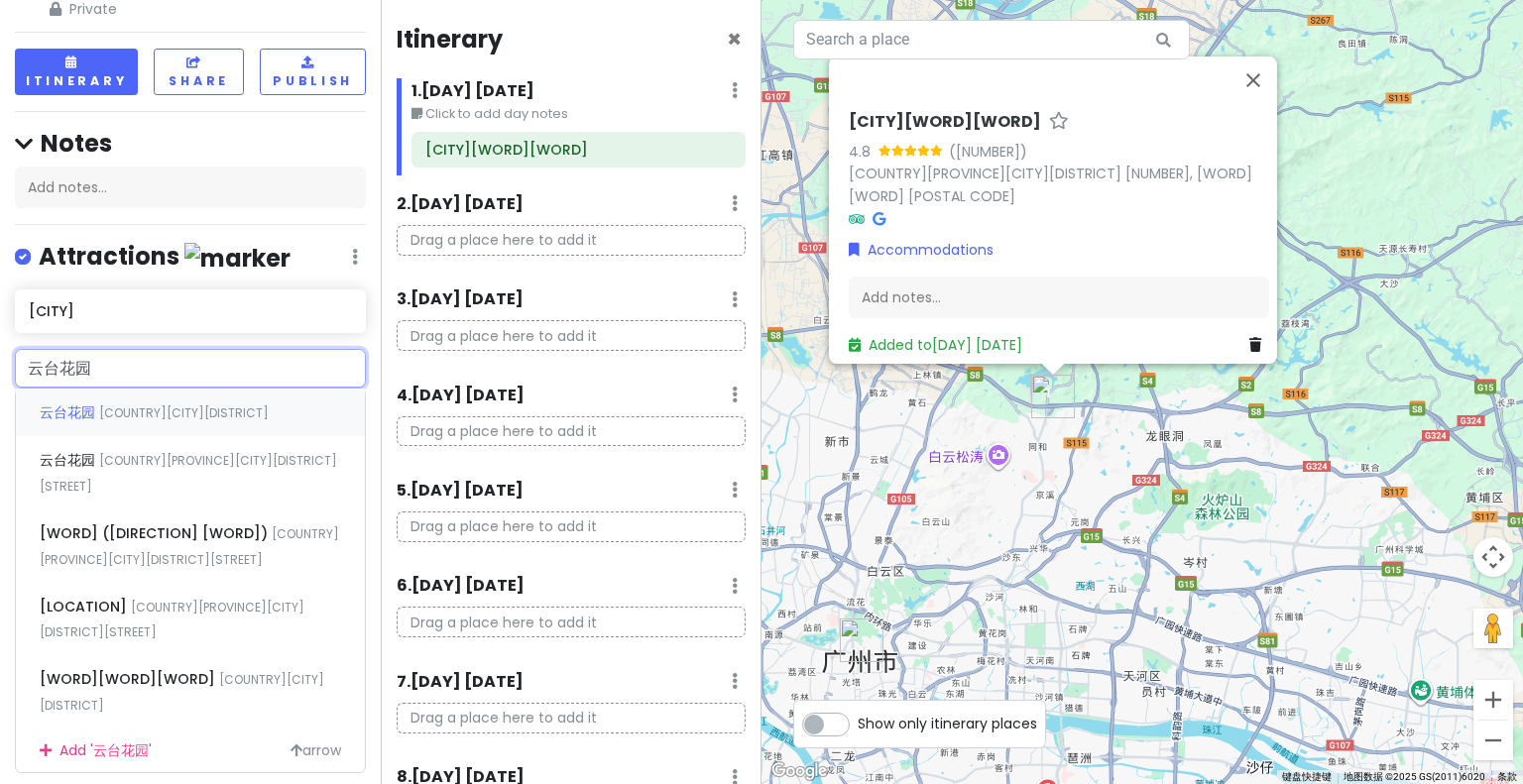 click on "云台花园" at bounding box center [69, 412] 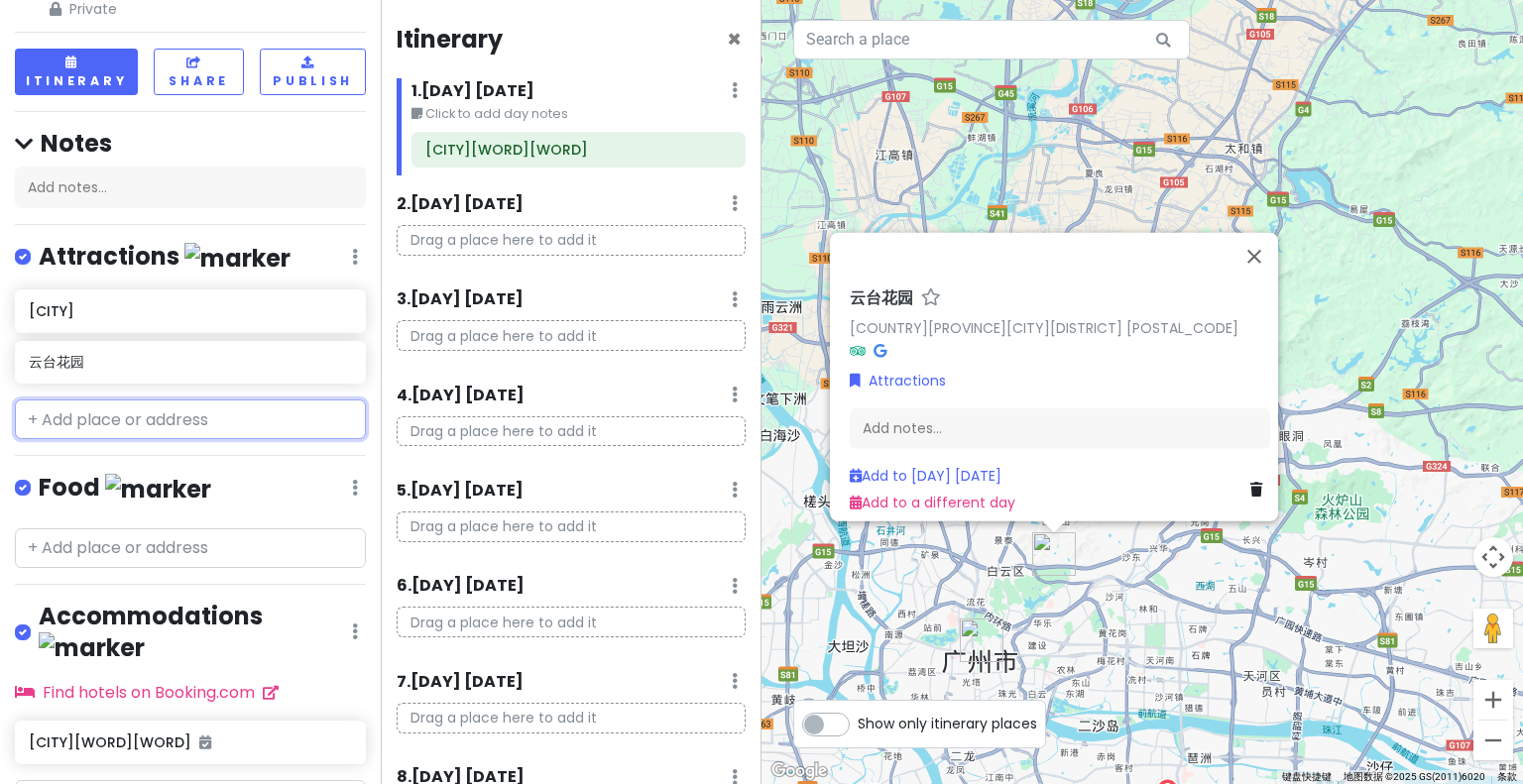 click at bounding box center (190, 419) 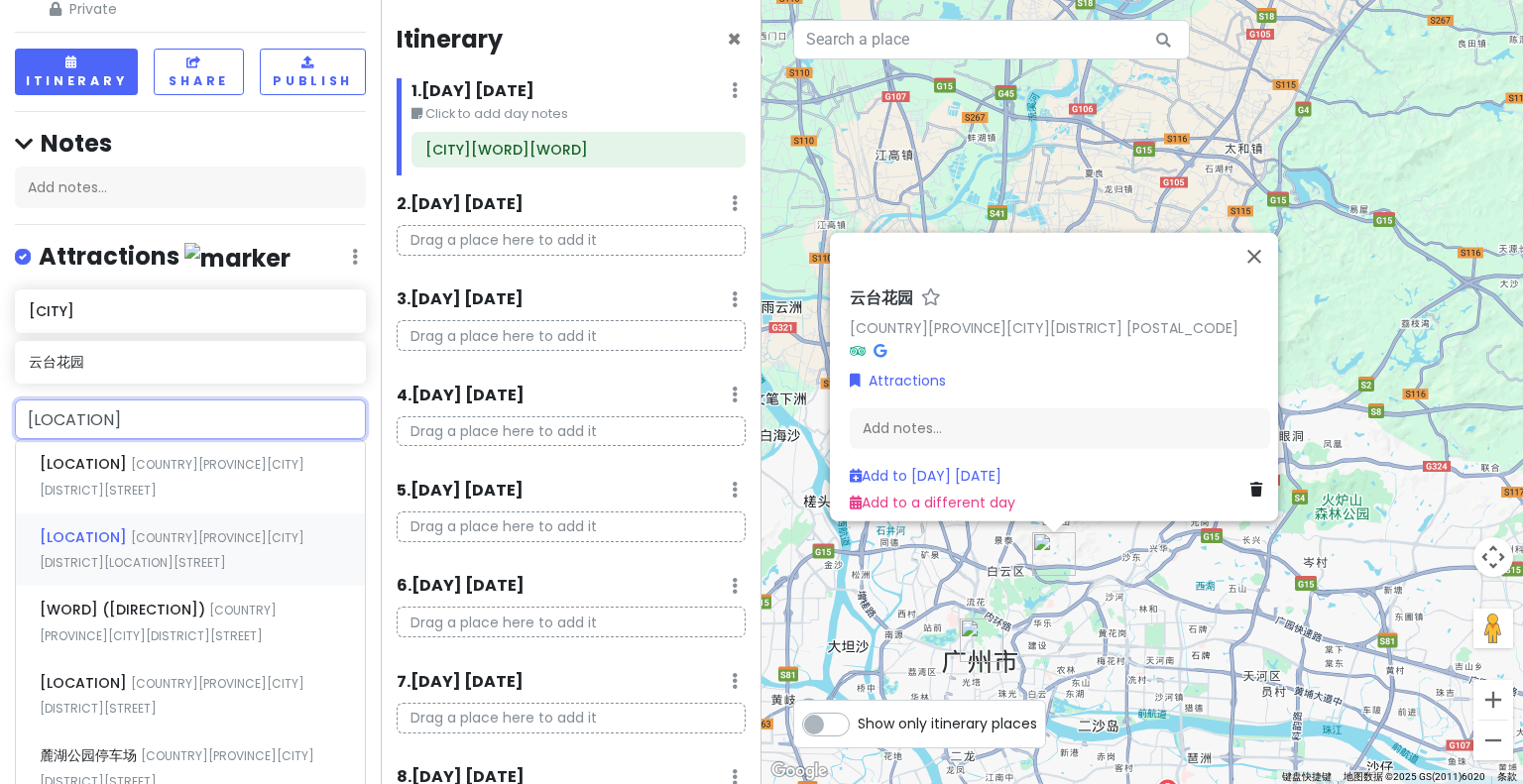 click on "[COUNTRY][PROVINCE][CITY][DISTRICT][LOCATION][STREET]" at bounding box center [172, 477] 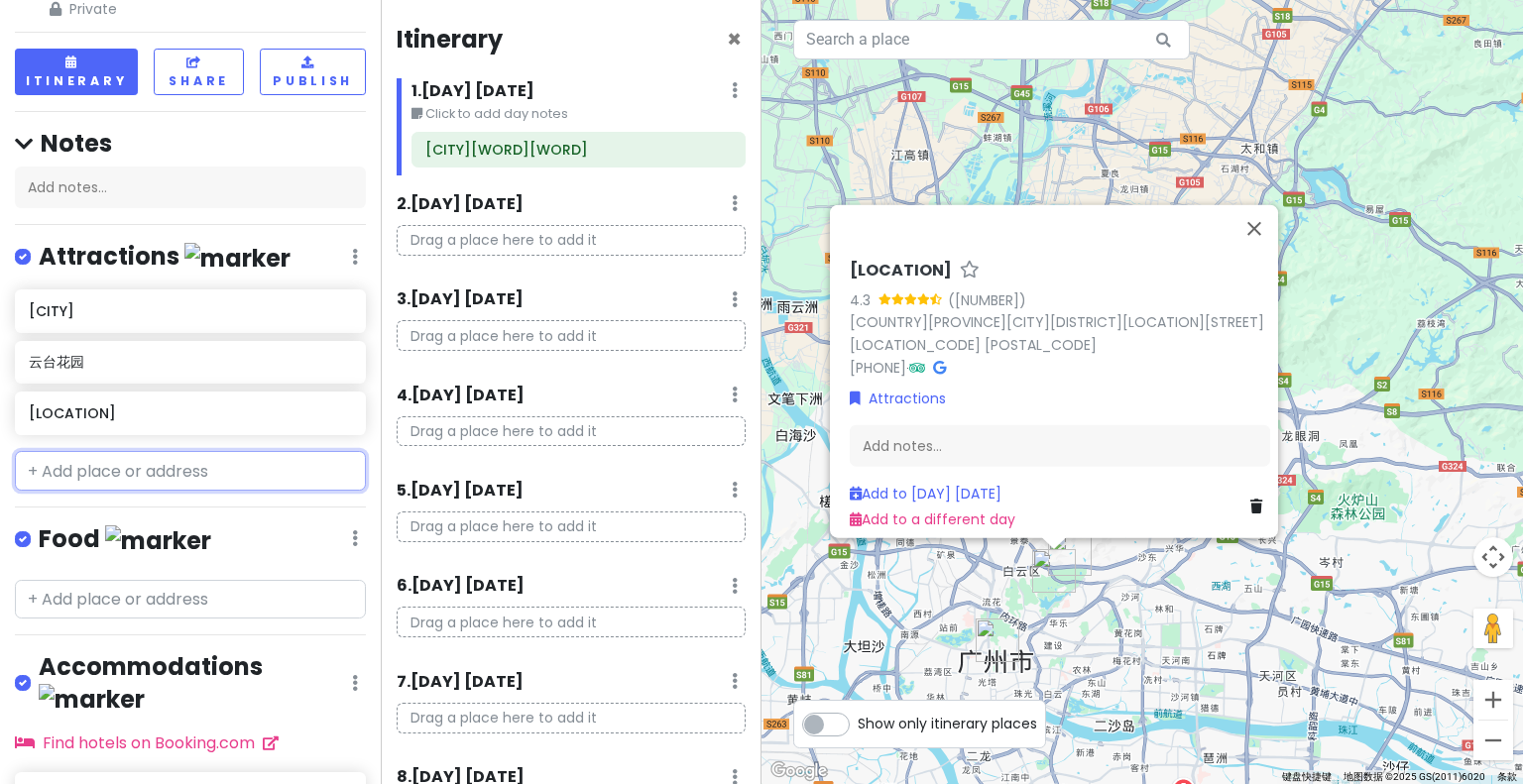 click at bounding box center [190, 471] 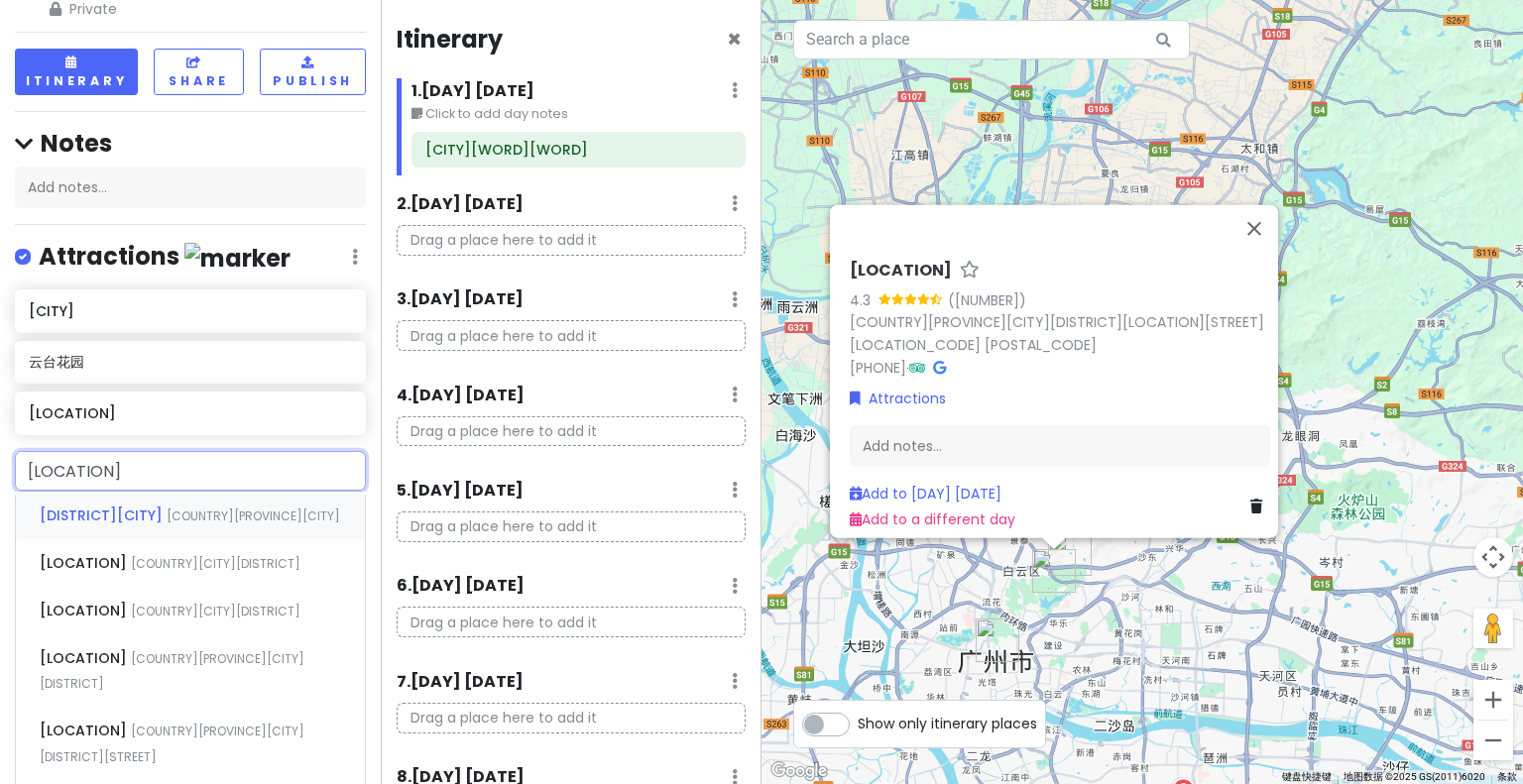 type on "[LOCATION]" 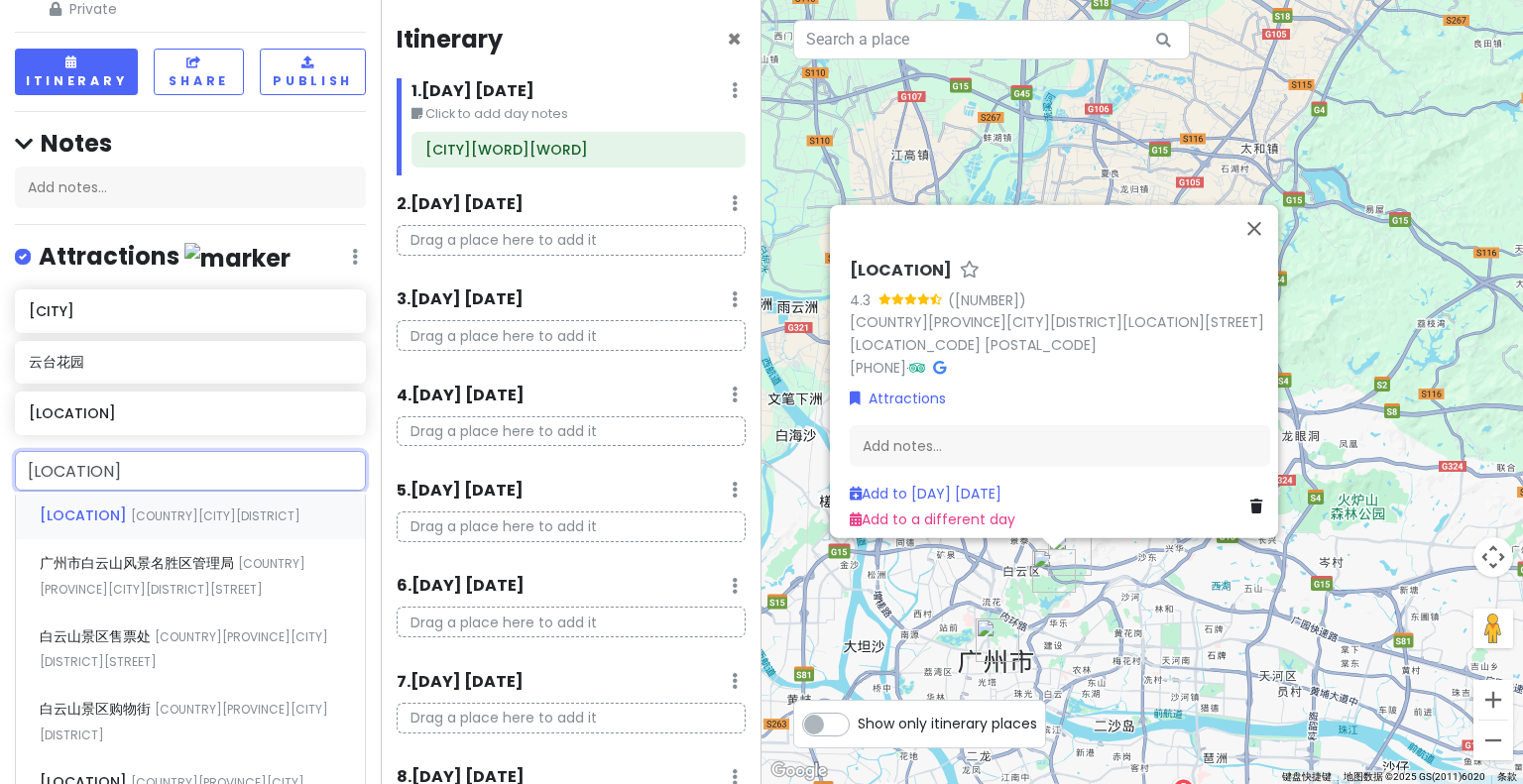 click on "[LOCATION]" at bounding box center (85, 515) 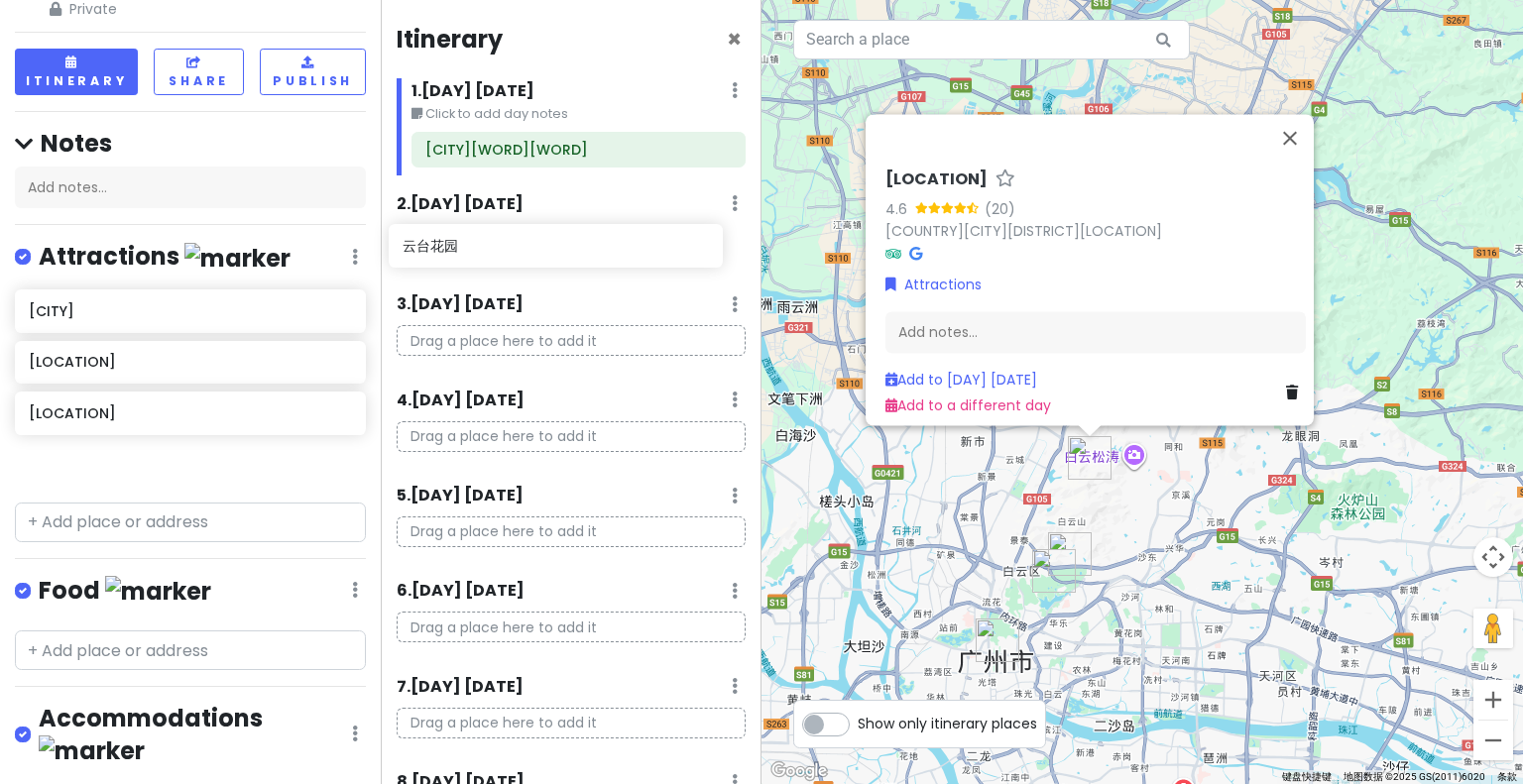 drag, startPoint x: 132, startPoint y: 369, endPoint x: 506, endPoint y: 255, distance: 390.98849 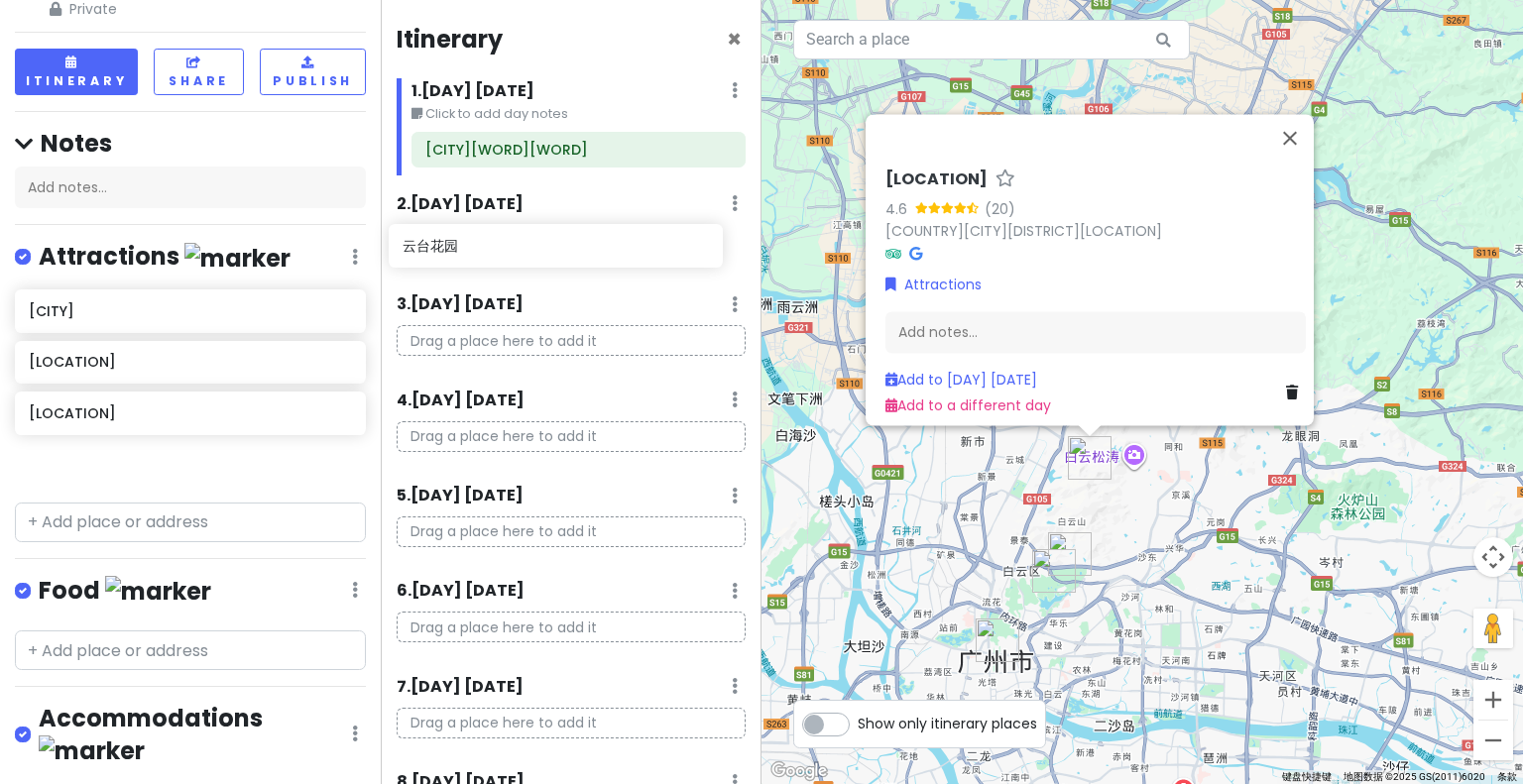 click on "[CITY] Trip Private Change Dates Make a Copy Delete Trip Go Pro ⚡️ Give Feedback 💡 Support Scout ☕️ Itinerary Share Publish Notes Add notes... Attractions   Edit Reorder Delete List [CITY] [WORD] [WORD] Food   Edit Reorder Delete List Accommodations   Edit Reorder Delete List Find hotels on Booking.com [CITY][WORD][WORD] + Add a section Itinerary × [NUMBER] .  [DAY] [DATE] Edit Day Notes Delete Day   Click to add day notes [CITY][WORD][WORD] [NUMBER] .  [DAY] Add Day Notes Delete Day [NUMBER] .  [DAY] Add Day Notes Delete Day Drag a place here to add it [NUMBER] .  [DAY] Add Day Notes Delete Day Drag a place here to add it [NUMBER] .  [DAY] Add Day Notes Delete Day Drag a place here to add it [NUMBER] .  [DAY] Add Day Notes Delete Day Drag a place here to add it [NUMBER] .  [DAY] Add Day Notes Delete Day Drag a place here to add it [NUMBER] .  [DAY] Add Day Notes Delete Day Drag a place here to add it [NUMBER] .  [DAY] Add Day Notes Delete Day Drag a place here to add it +" at bounding box center [762, 392] 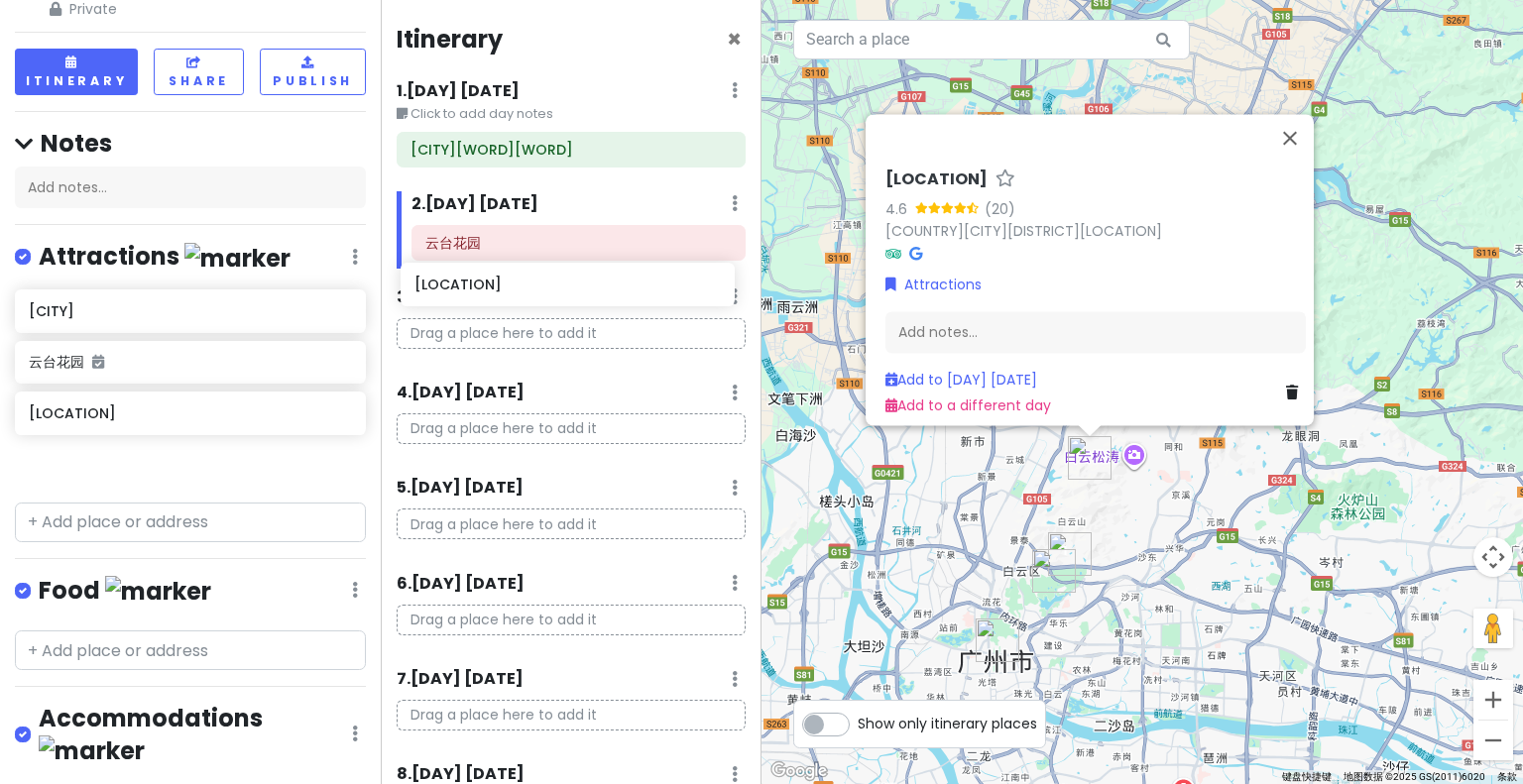 drag, startPoint x: 170, startPoint y: 415, endPoint x: 555, endPoint y: 289, distance: 405.09382 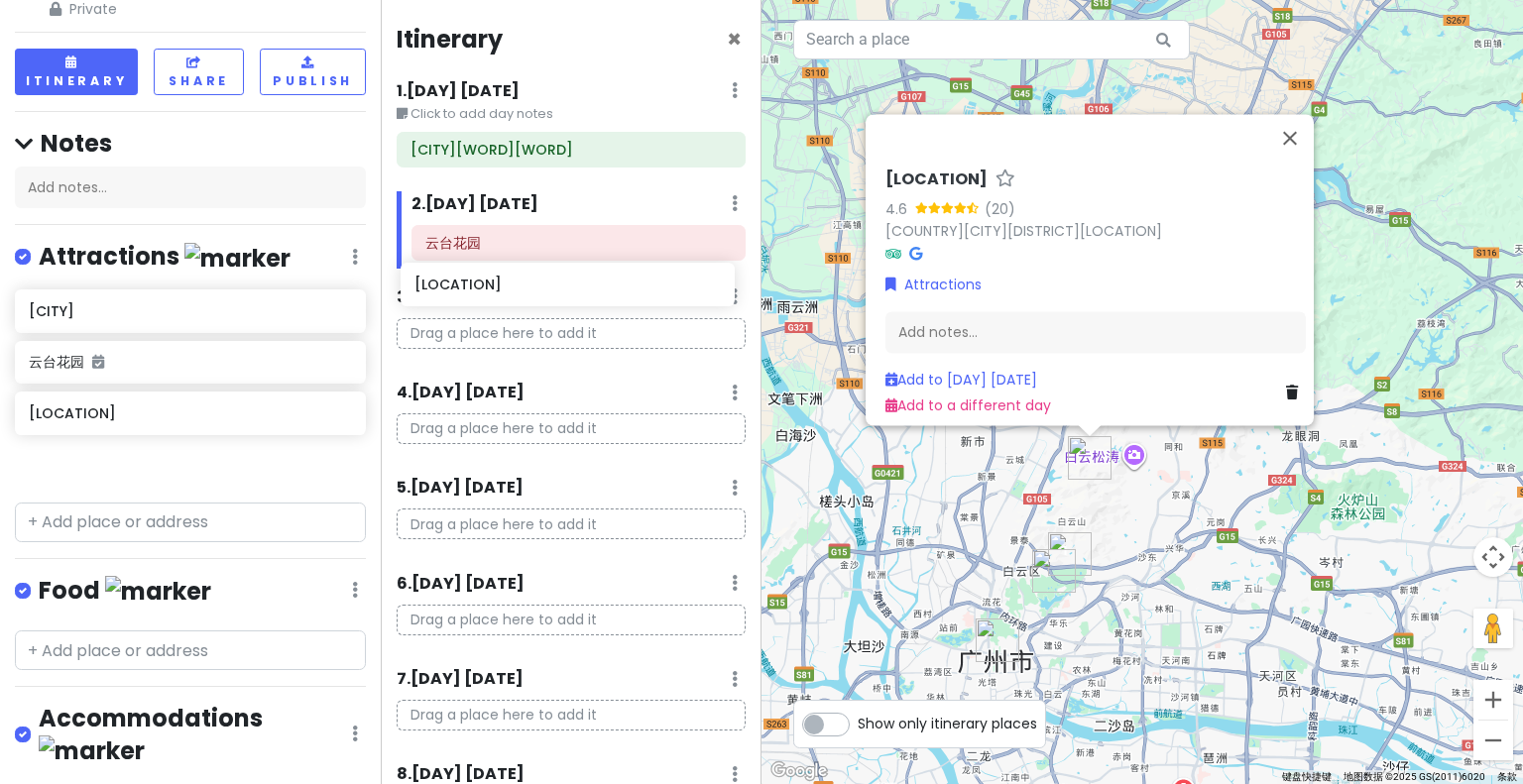 click on "500 米
Itinerary × 1 .  Sun 9/28 Edit Day Notes Delete Day   Click to add day notes 2 .  Mon 9/29 Add Day Notes Delete Day 3 .  Tue 9/30 Add Day Notes Delete Day 4 .  Wed 10/1 Add Day Notes Delete Day 5 .  Thu 10/2 Add Day Notes Delete Day 6 .  Fri 10/3 Add Day Notes Delete Day 7 .  Sat 10/4 Add Day Notes Delete Day 8 .  Sun 10/5 Add Day Notes Delete Day 9 .  Mon 10/6 Add Day Notes Delete Day 10 .  Tue 10/7 +" at bounding box center [762, 392] 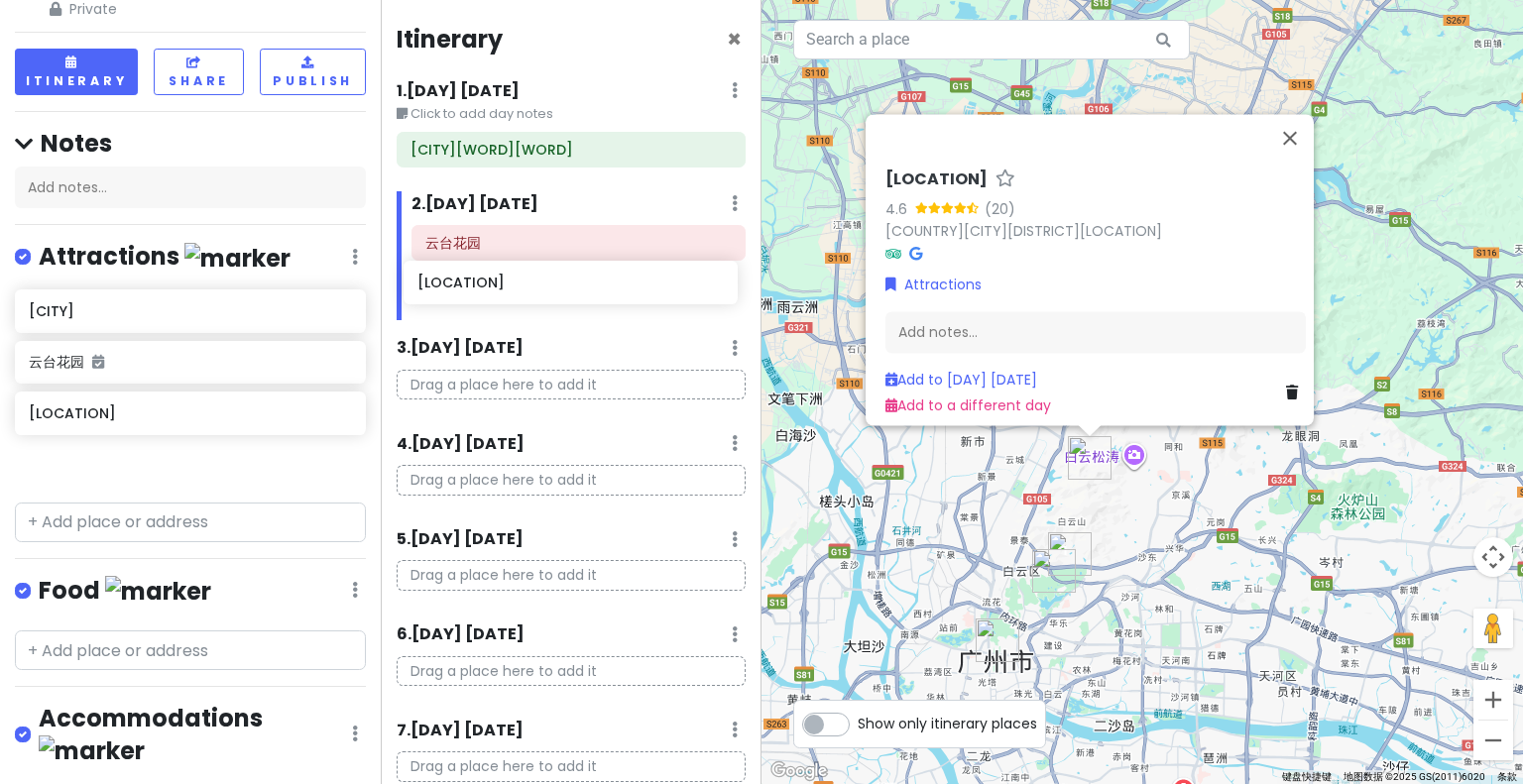 drag, startPoint x: 157, startPoint y: 410, endPoint x: 546, endPoint y: 282, distance: 409.51801 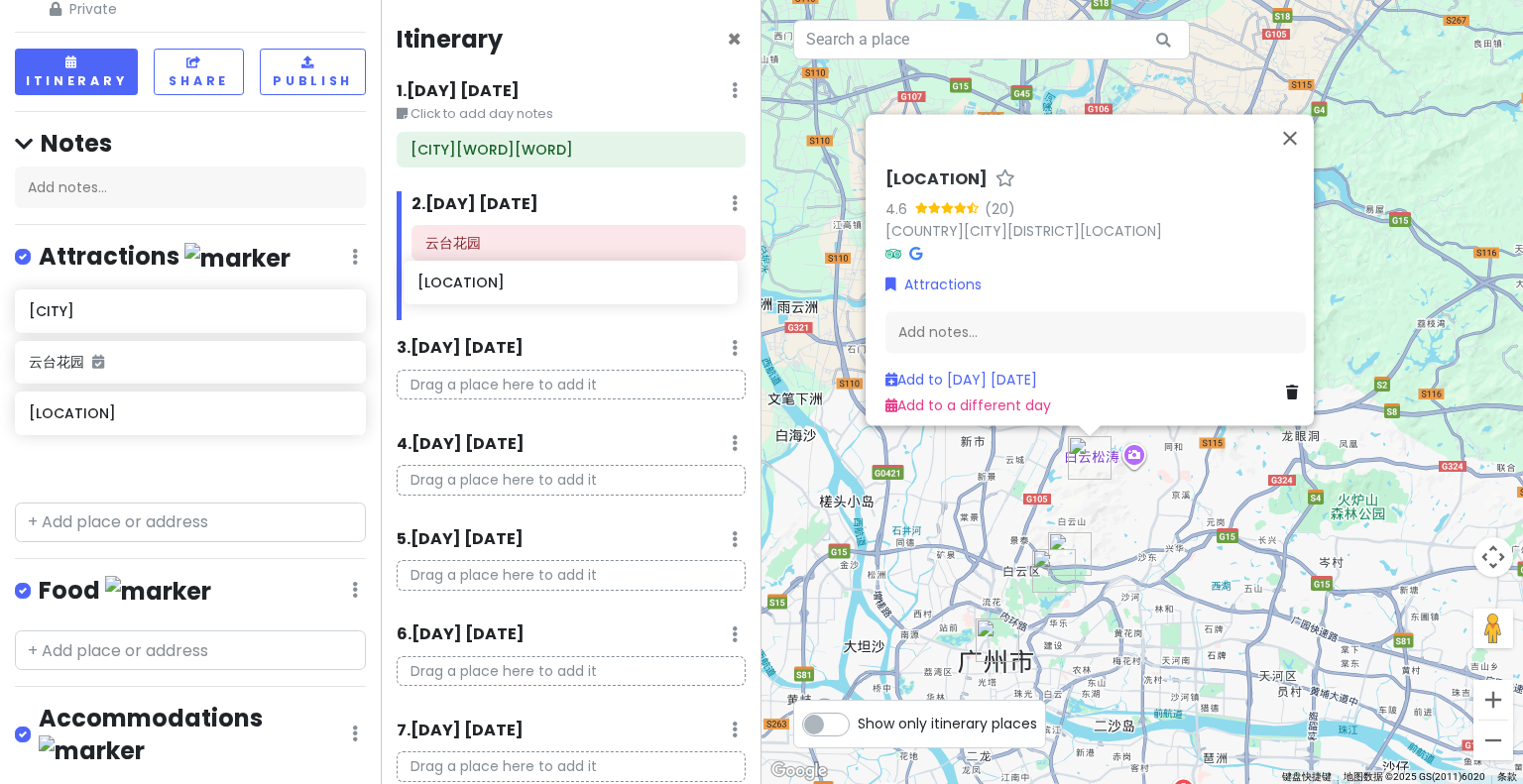 click on "500 米
Itinerary × 1 .  Sun 9/28 Edit Day Notes Delete Day   Click to add day notes 2 .  Mon 9/29 Add Day Notes Delete Day 3 .  Tue 9/30 Add Day Notes Delete Day 4 .  Wed 10/1 Add Day Notes Delete Day 5 .  Thu 10/2 Add Day Notes Delete Day 6 .  Fri 10/3 Add Day Notes Delete Day 7 .  Sat 10/4 Add Day Notes Delete Day 8 .  Sun 10/5 Add Day Notes Delete Day 9 .  Mon 10/6 Add Day Notes Delete Day 10 .  Tue 10/7 +" at bounding box center (762, 392) 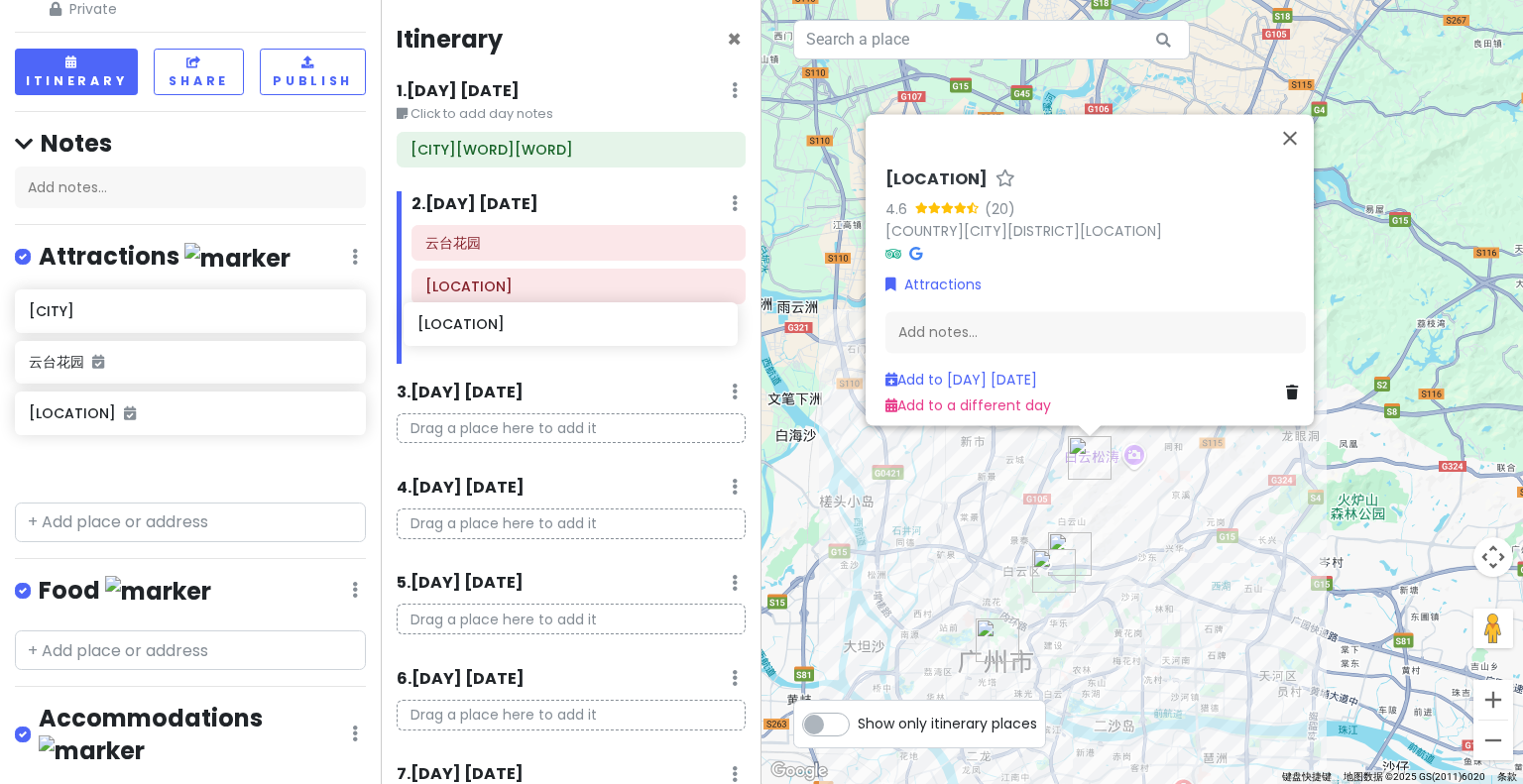 drag, startPoint x: 135, startPoint y: 468, endPoint x: 524, endPoint y: 330, distance: 412.75295 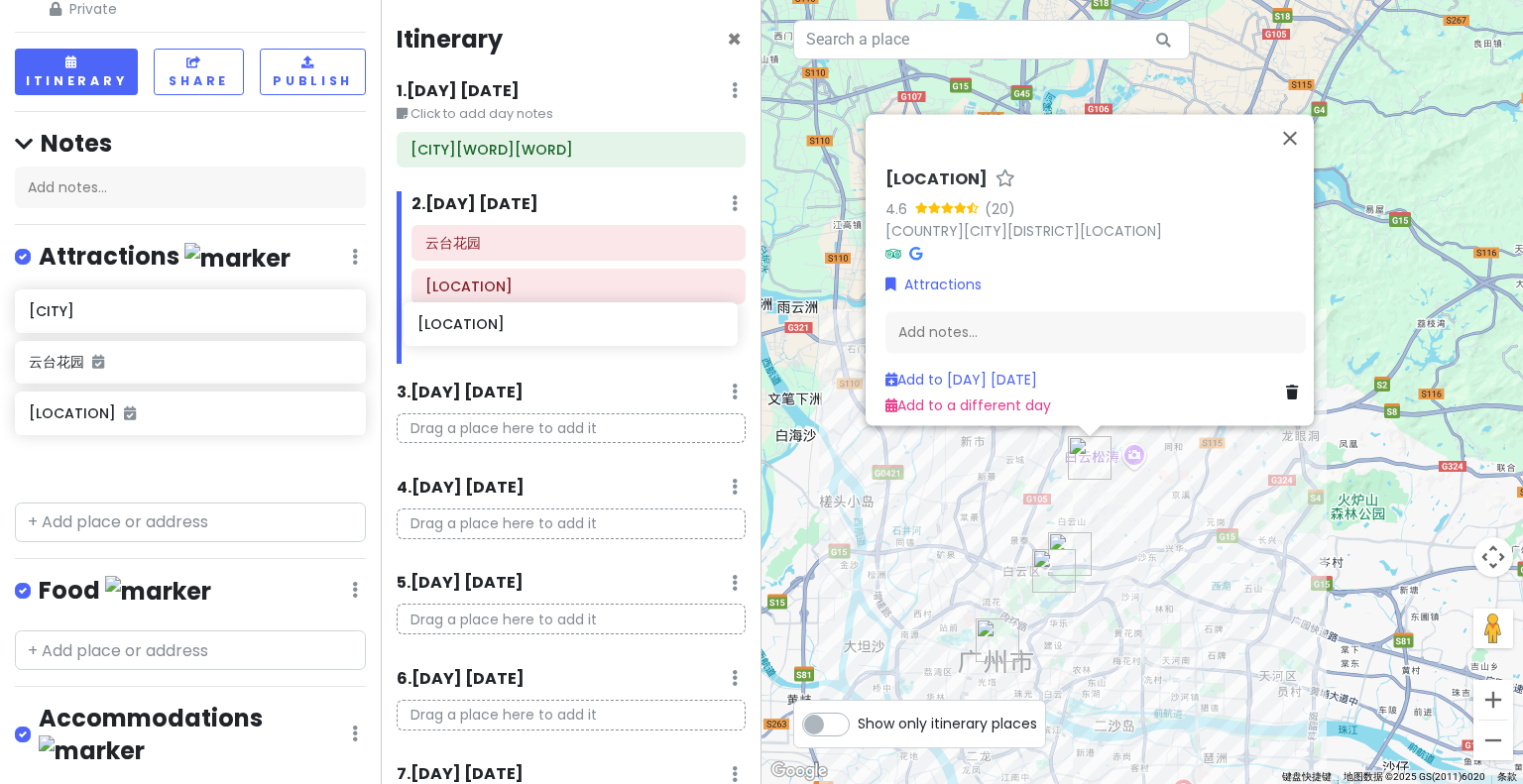click on "[CITY] Trip Private Change Dates Make a Copy Delete Trip Go Pro ⚡️ Give Feedback 💡 Support Scout ☕️ Itinerary Share Publish Notes Add notes... Attractions   Edit Reorder Delete List [CITY] [WORD] [WORD] Food   Edit Reorder Delete List Accommodations   Edit Reorder Delete List Find hotels on Booking.com [CITY][WORD][WORD] + Add a section Itinerary × [NUMBER] .  [DAY] [DATE] Edit Day Notes Delete Day   Click to add day notes [CITY][WORD][WORD] [NUMBER] .  [DAY] Add Day Notes Delete Day [WORD] [WORD] [NUMBER] .  [DAY] Add Day Notes Delete Day Drag a place here to add it [NUMBER] .  [DAY] Add Day Notes Delete Day Drag a place here to add it [NUMBER] .  [DAY] Add Day Notes Delete Day Drag a place here to add it [NUMBER] .  [DAY] Add Day Notes Delete Day Drag a place here to add it [NUMBER] .  [DAY] Add Day Notes Delete Day Drag a place here to add it [NUMBER] .  [DAY] Add Day Notes Delete Day Drag a place here to add it [NUMBER] .  [DAY] Add Day Notes Delete Day Drag a place here to add it [NUMBER] .  [DAY] Add Day Notes Delete Day Drag a place here to add it +" at bounding box center [762, 392] 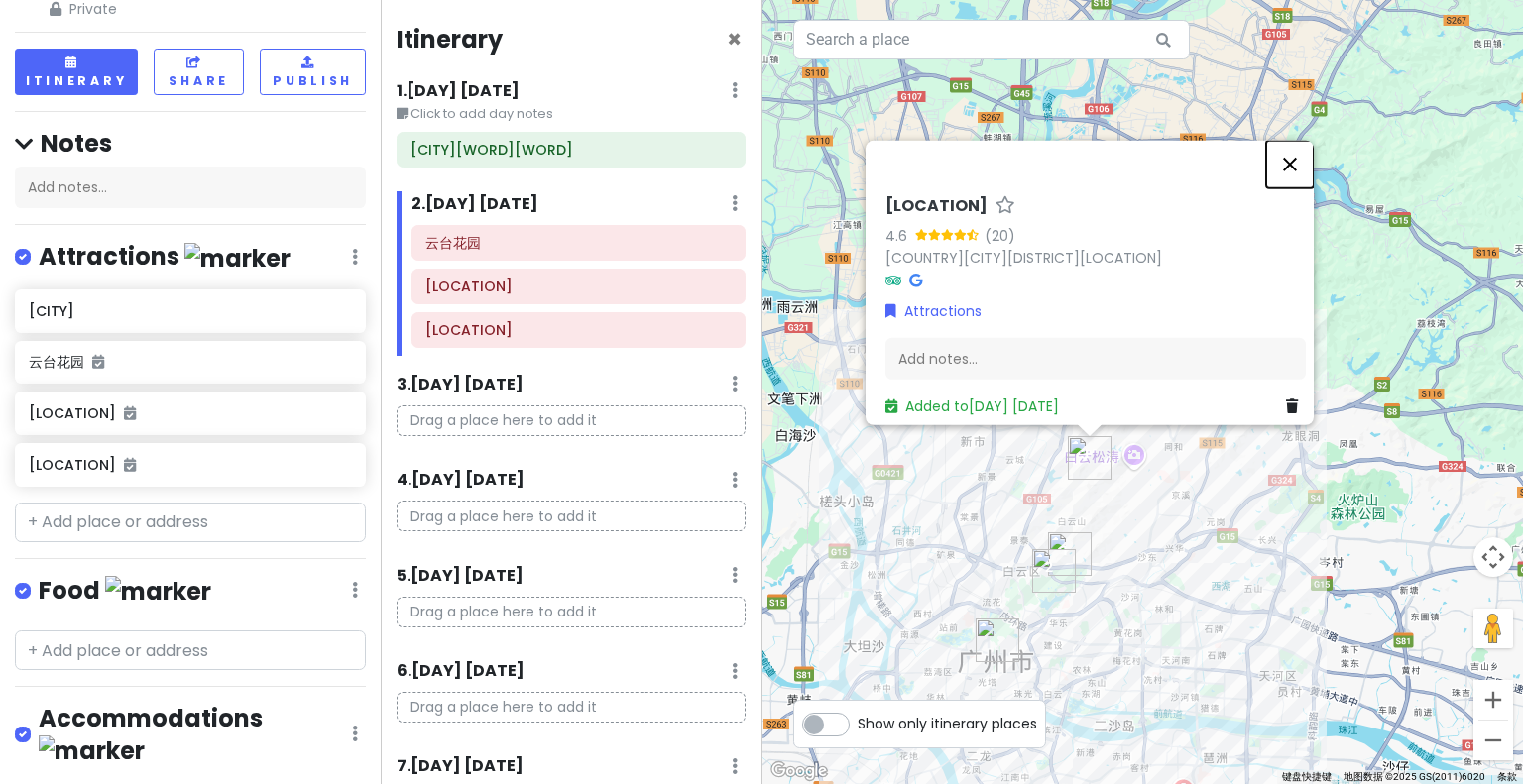 click at bounding box center (1290, 164) 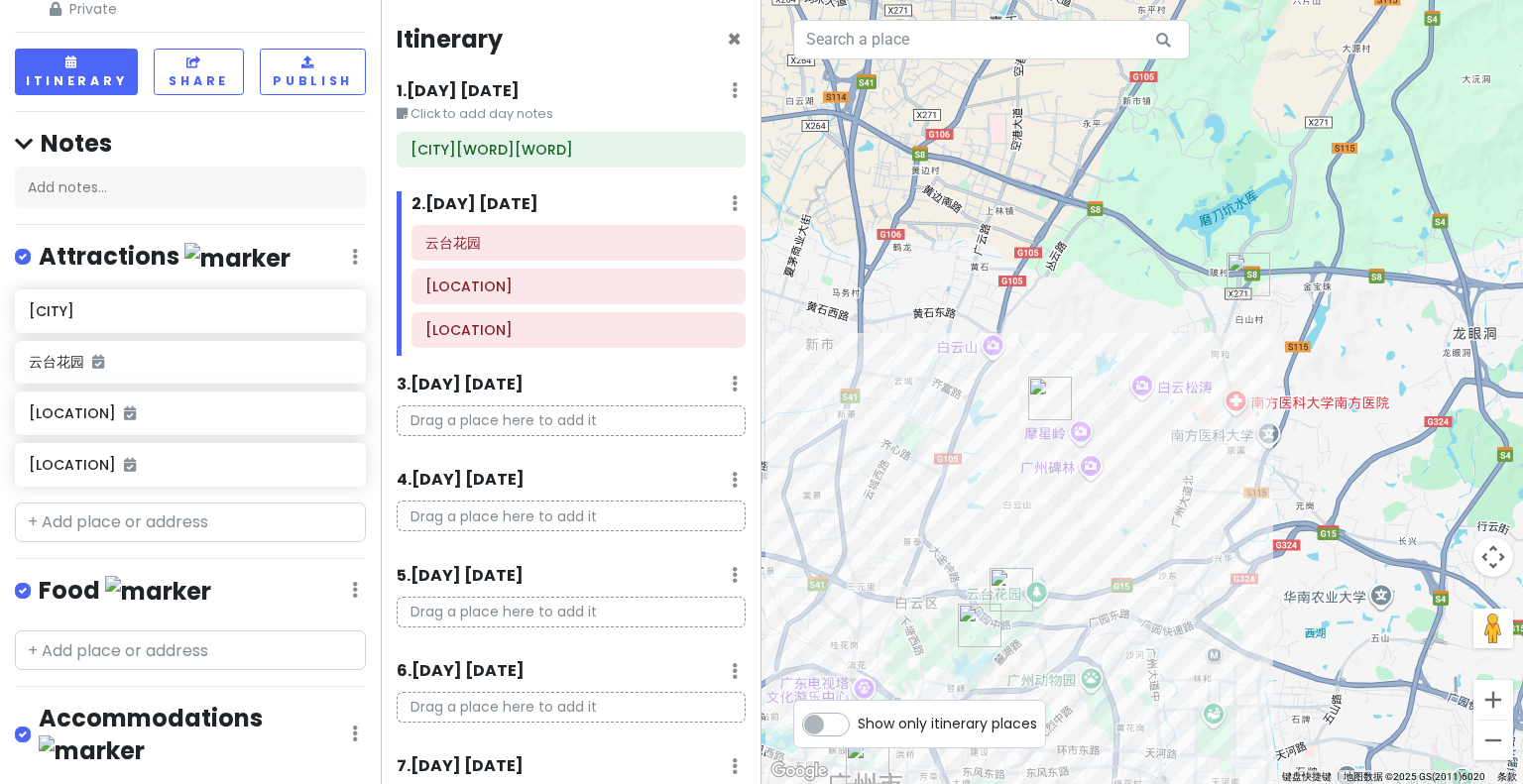 drag, startPoint x: 1099, startPoint y: 565, endPoint x: 1111, endPoint y: 546, distance: 22.472205 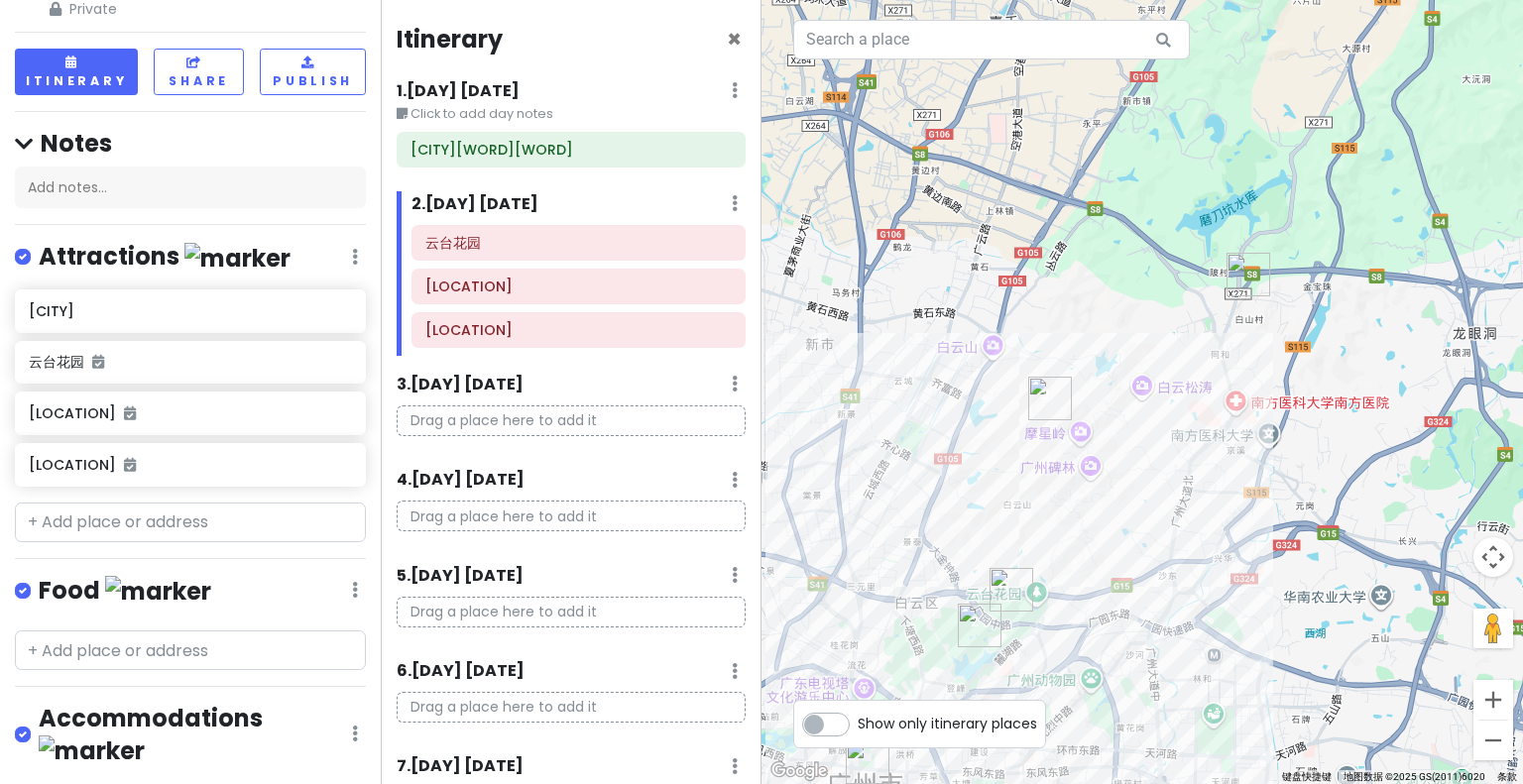 click at bounding box center (1142, 392) 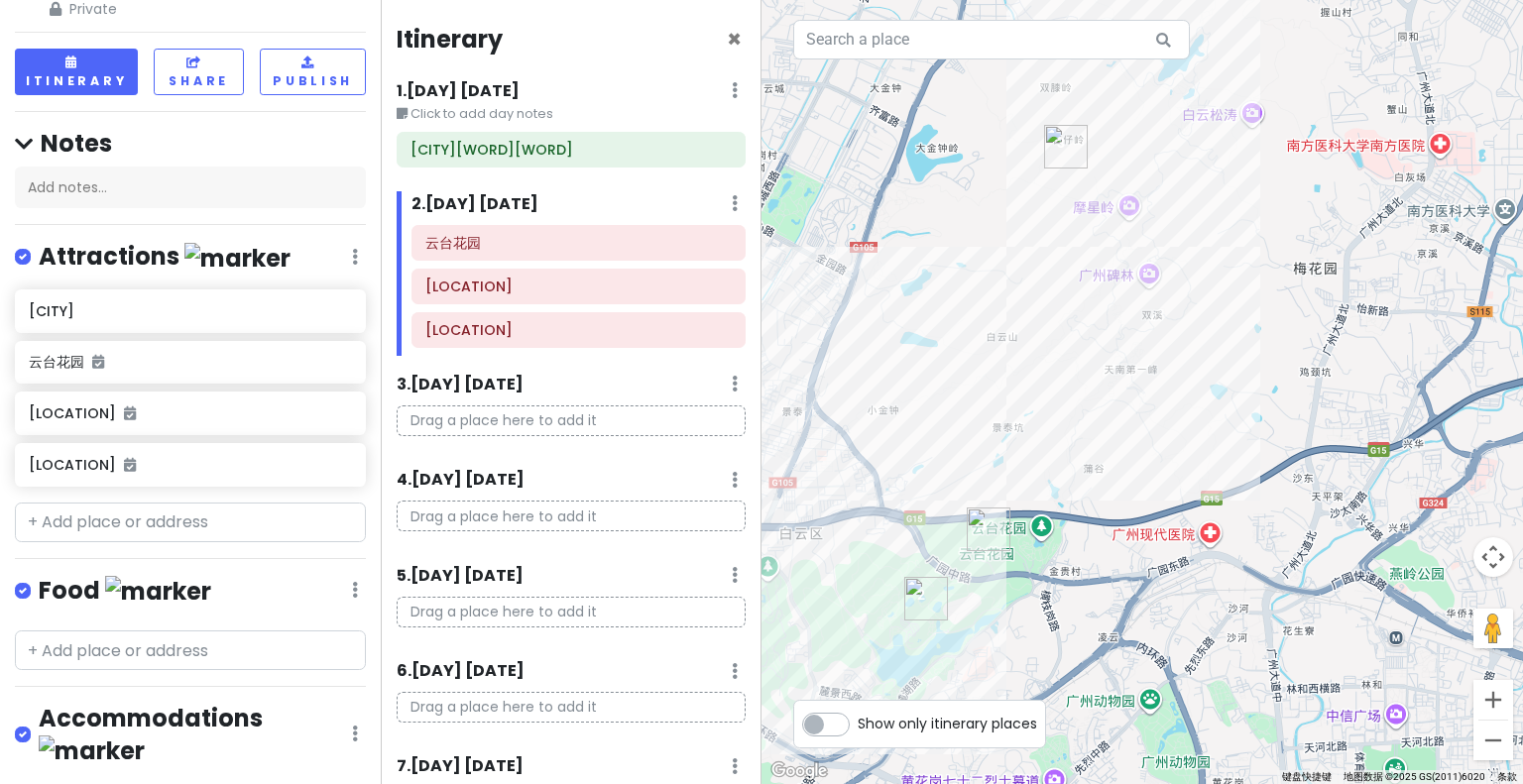 drag, startPoint x: 1036, startPoint y: 598, endPoint x: 1115, endPoint y: 468, distance: 152.12166 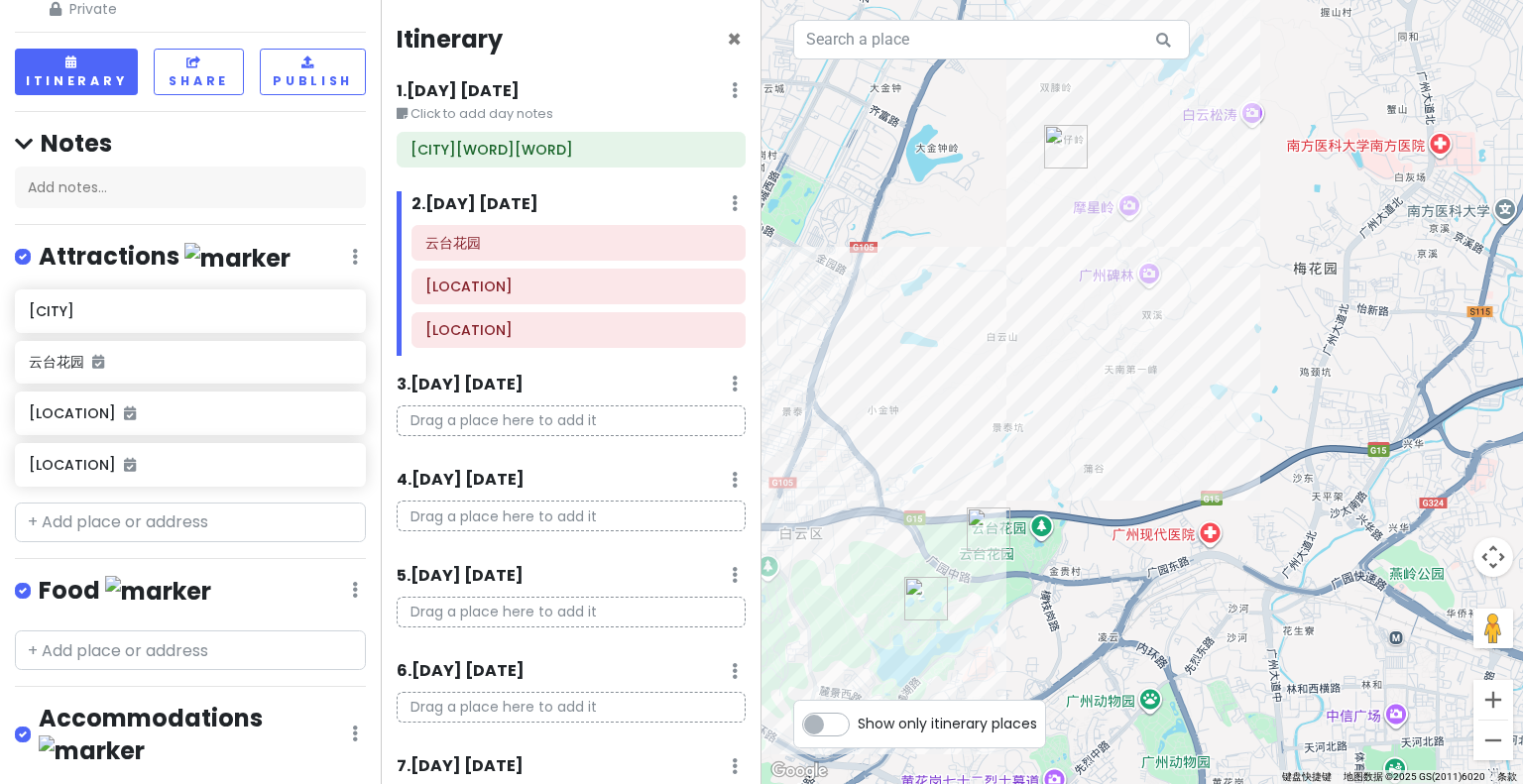 click at bounding box center (1142, 392) 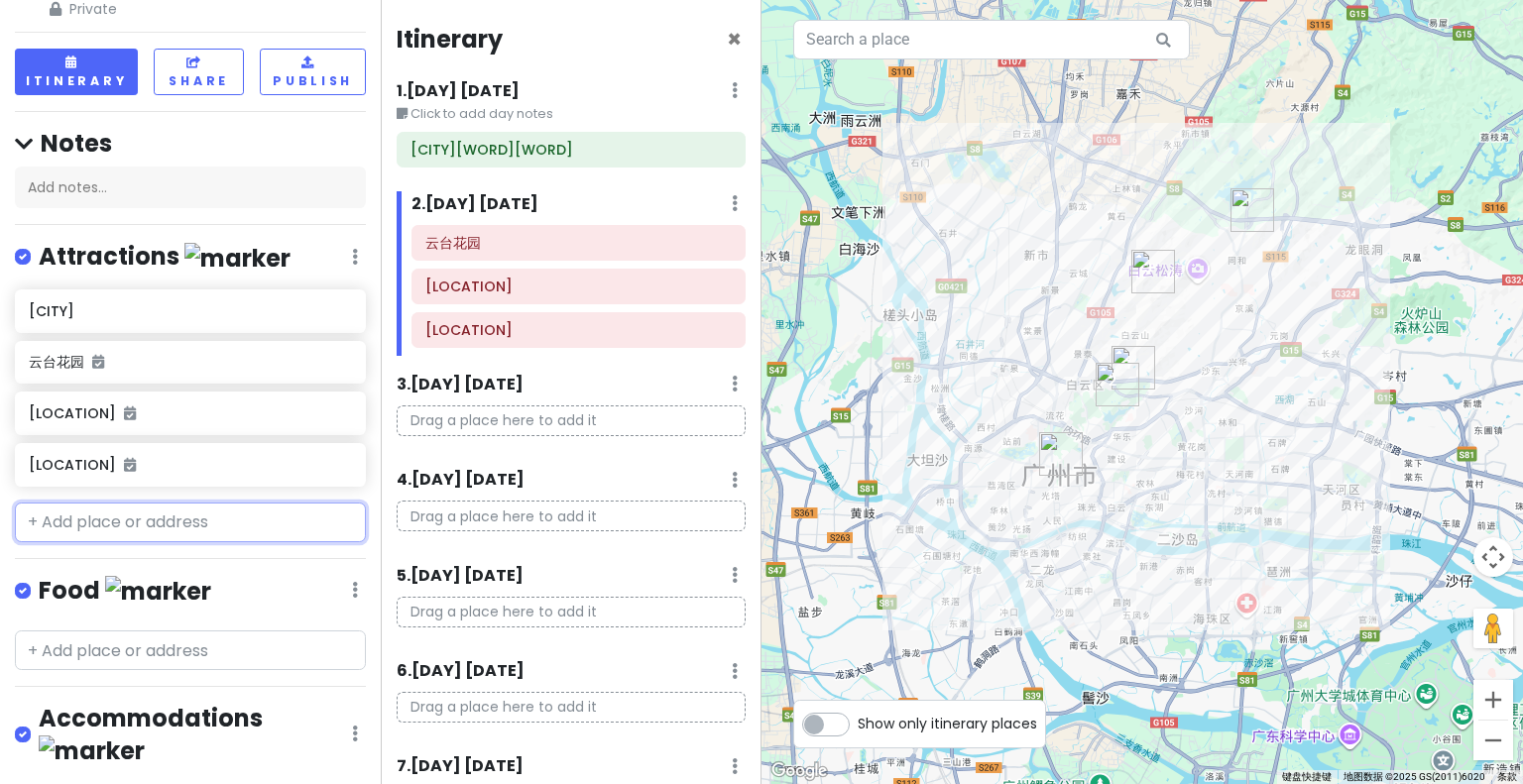 click at bounding box center [190, 522] 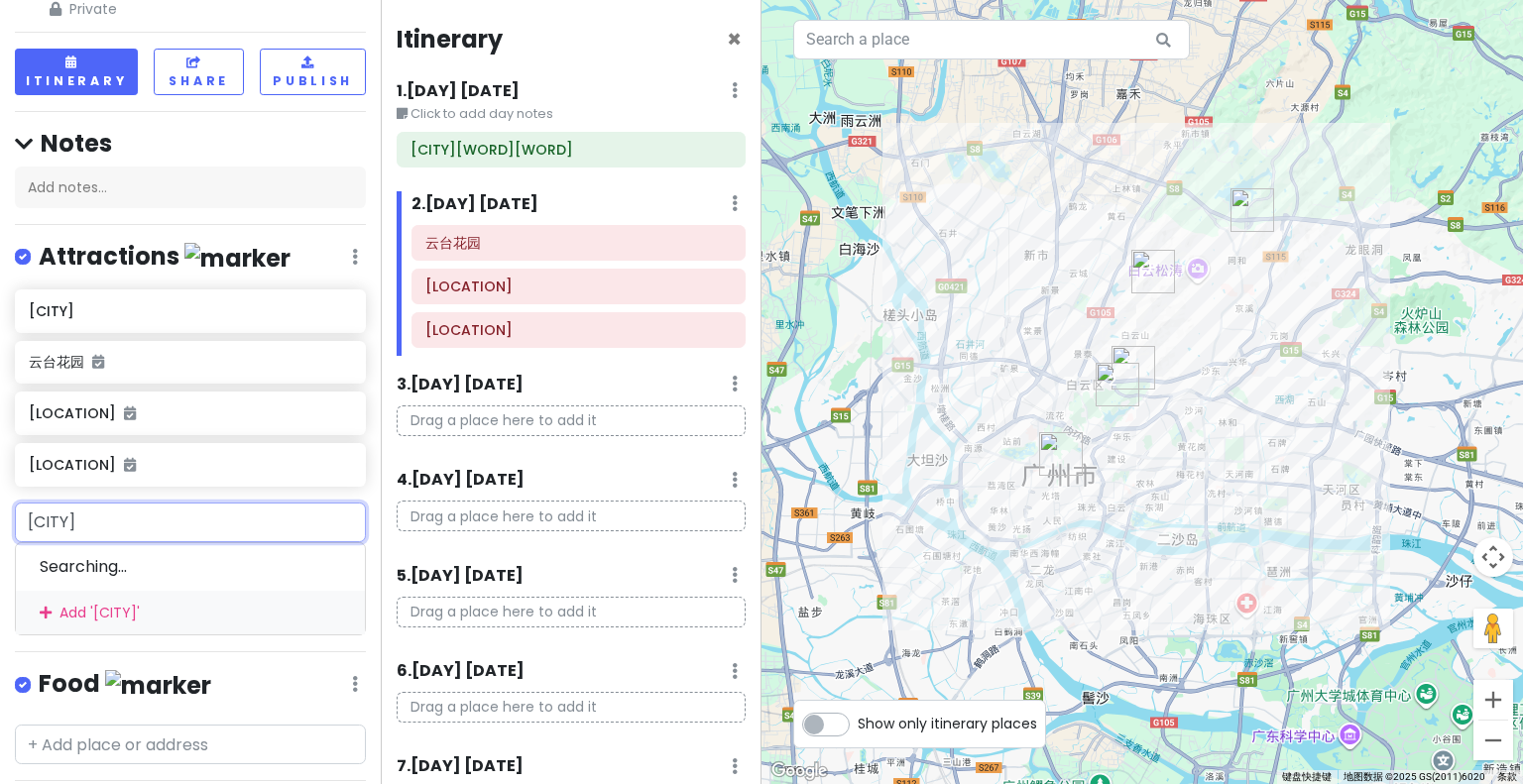 type on "[CITY]" 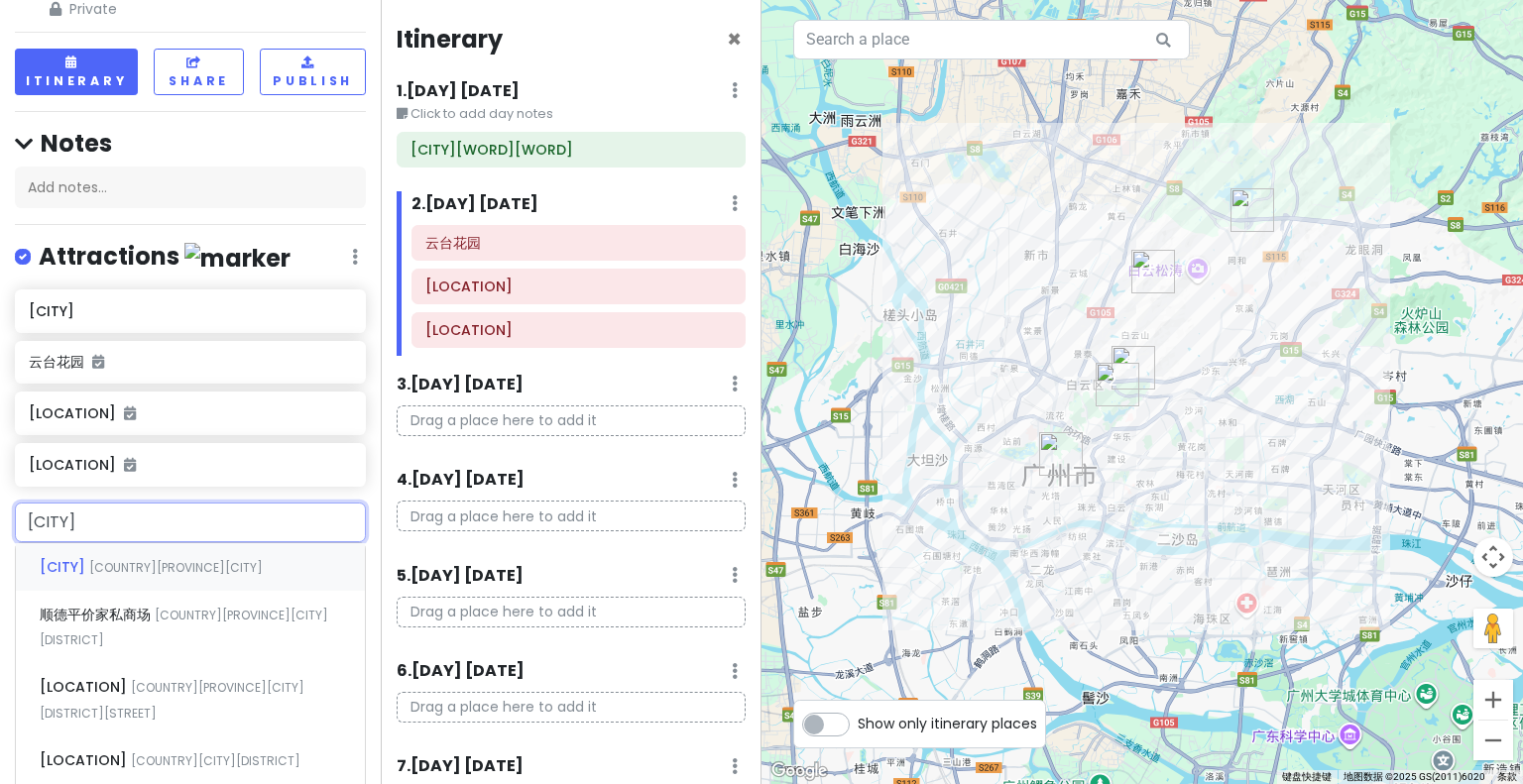 click on "[COUNTRY][PROVINCE][CITY]" at bounding box center [176, 567] 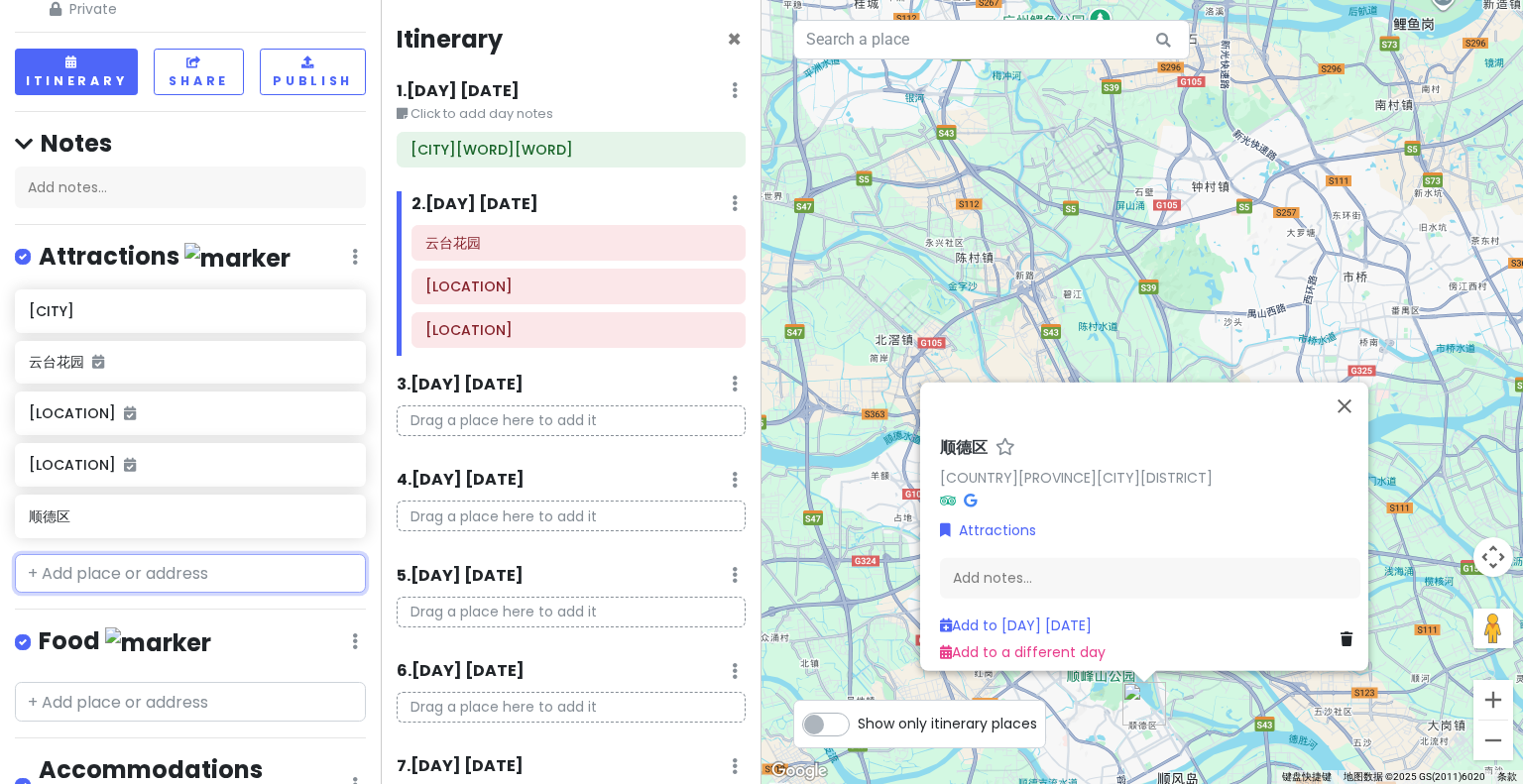 click at bounding box center (190, 574) 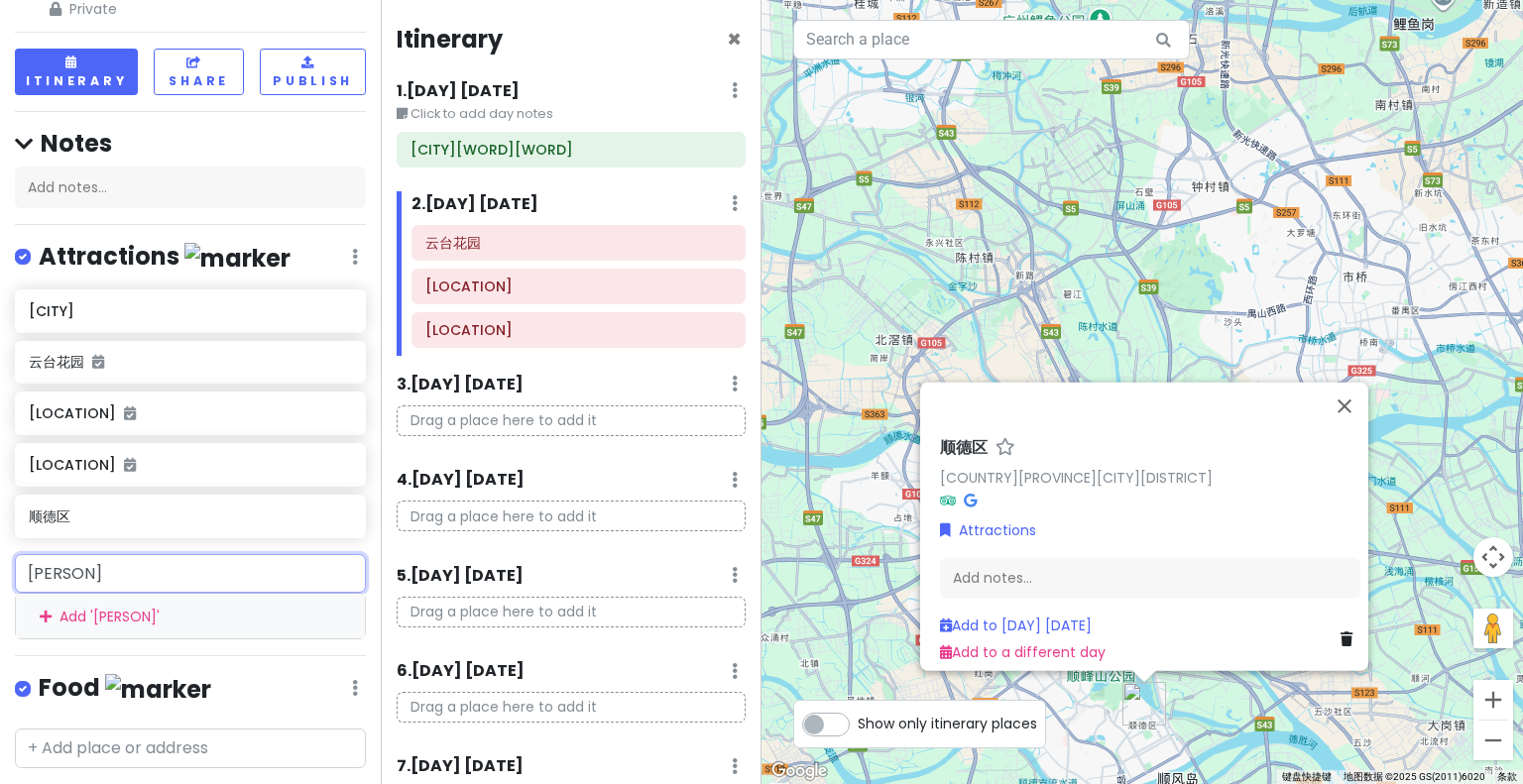 type on "[LOCATION]" 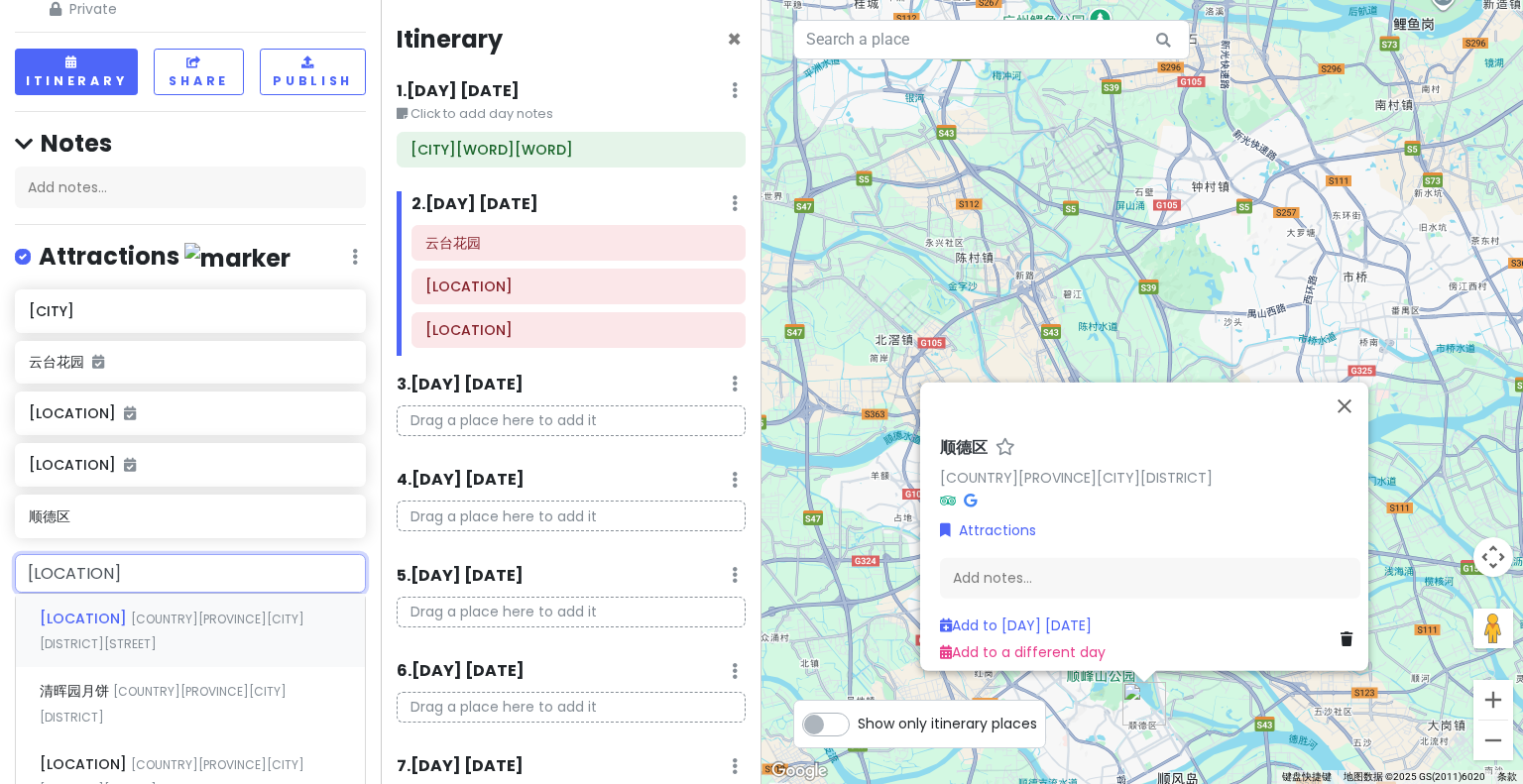 click on "[COUNTRY][PROVINCE][CITY][DISTRICT][STREET]" at bounding box center (172, 631) 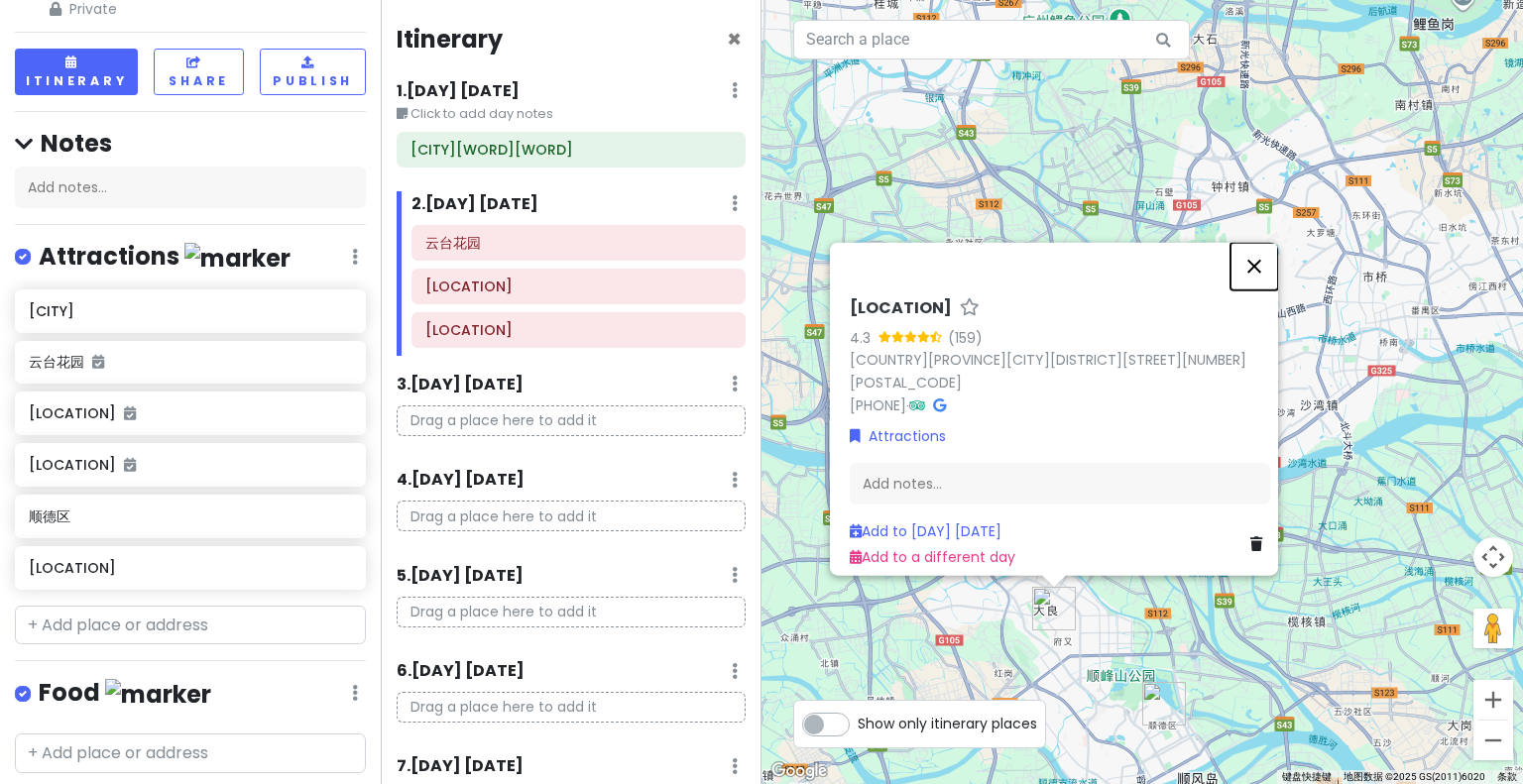click at bounding box center (1254, 266) 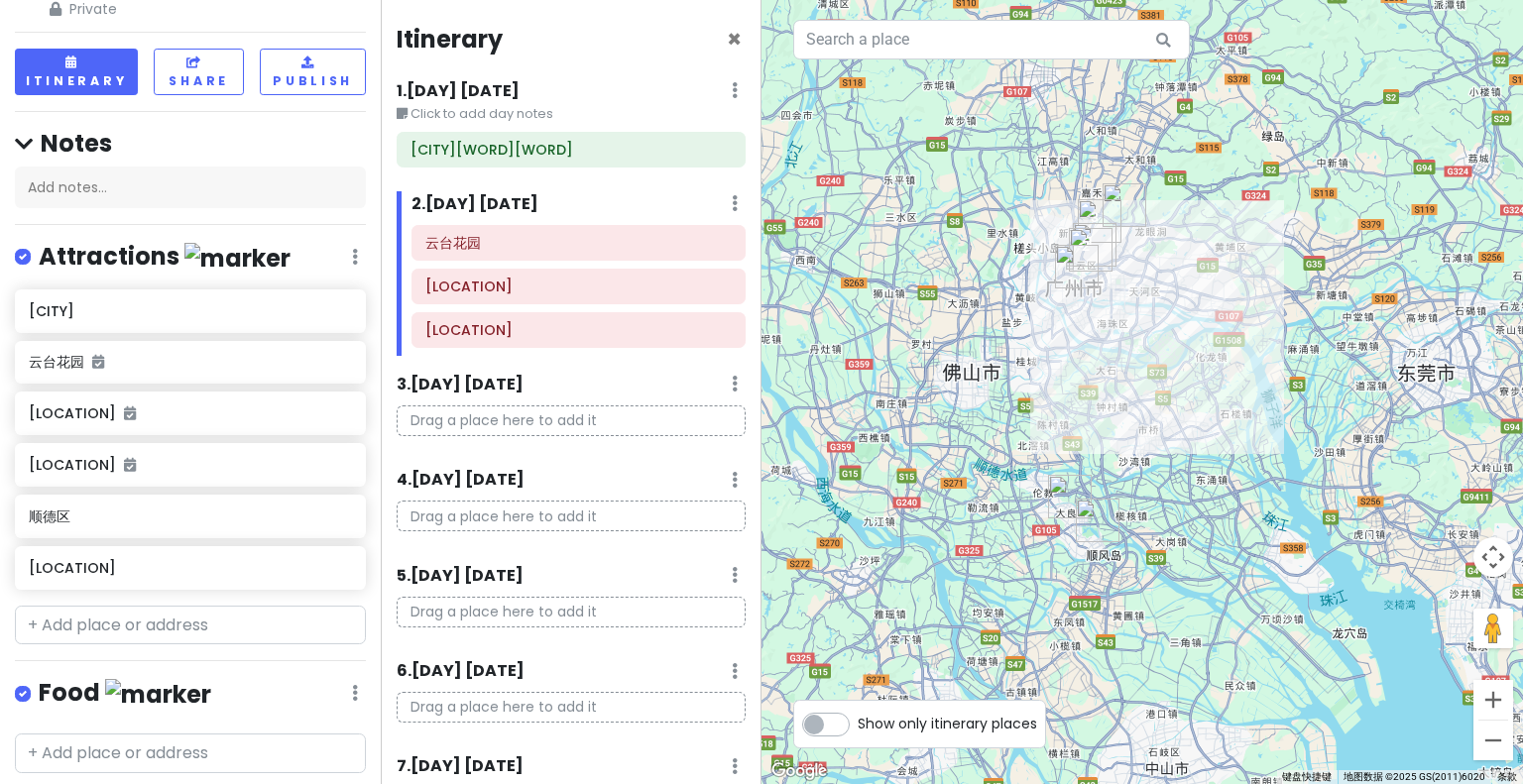 drag, startPoint x: 1299, startPoint y: 266, endPoint x: 1152, endPoint y: 378, distance: 184.8053 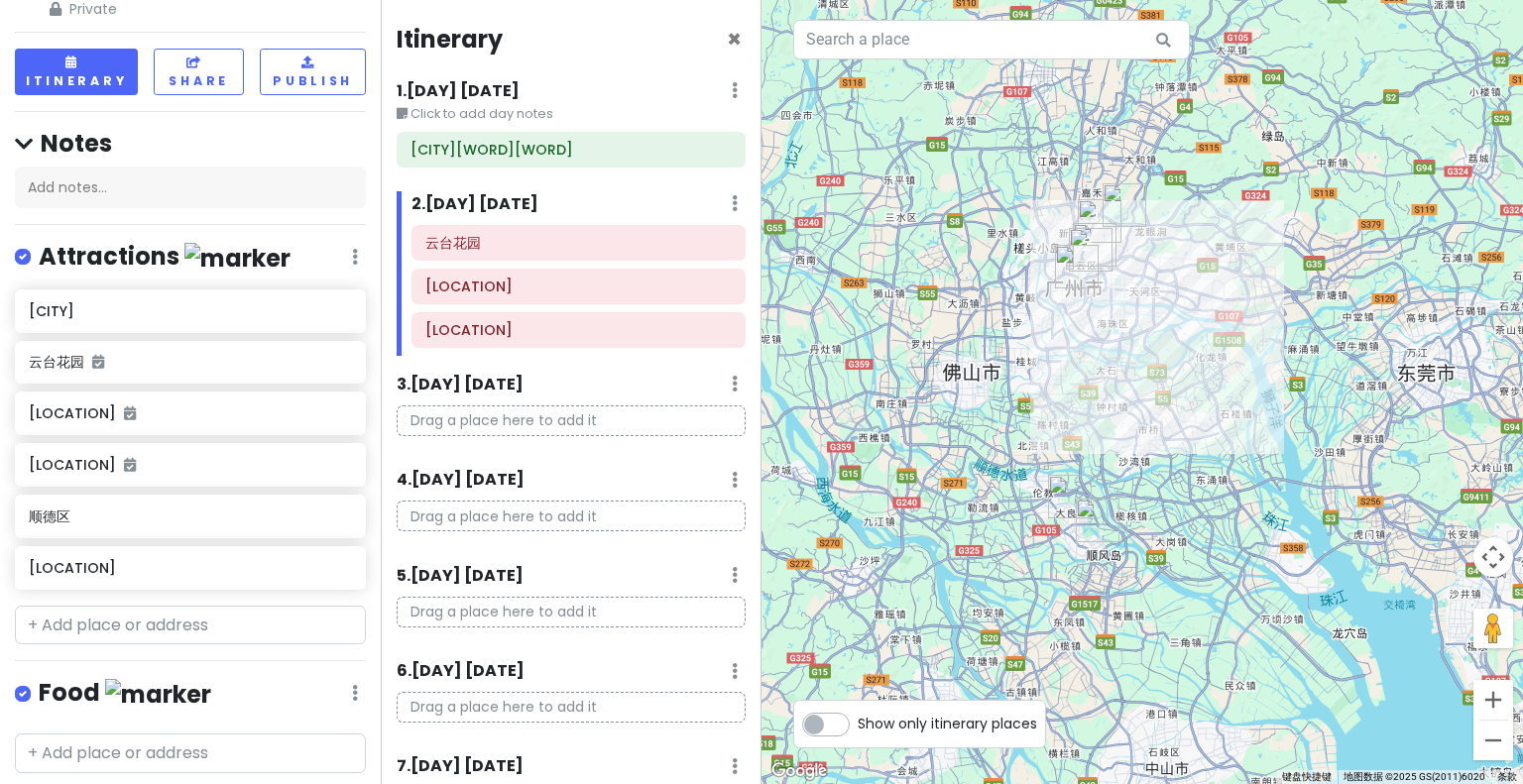 click at bounding box center (1142, 392) 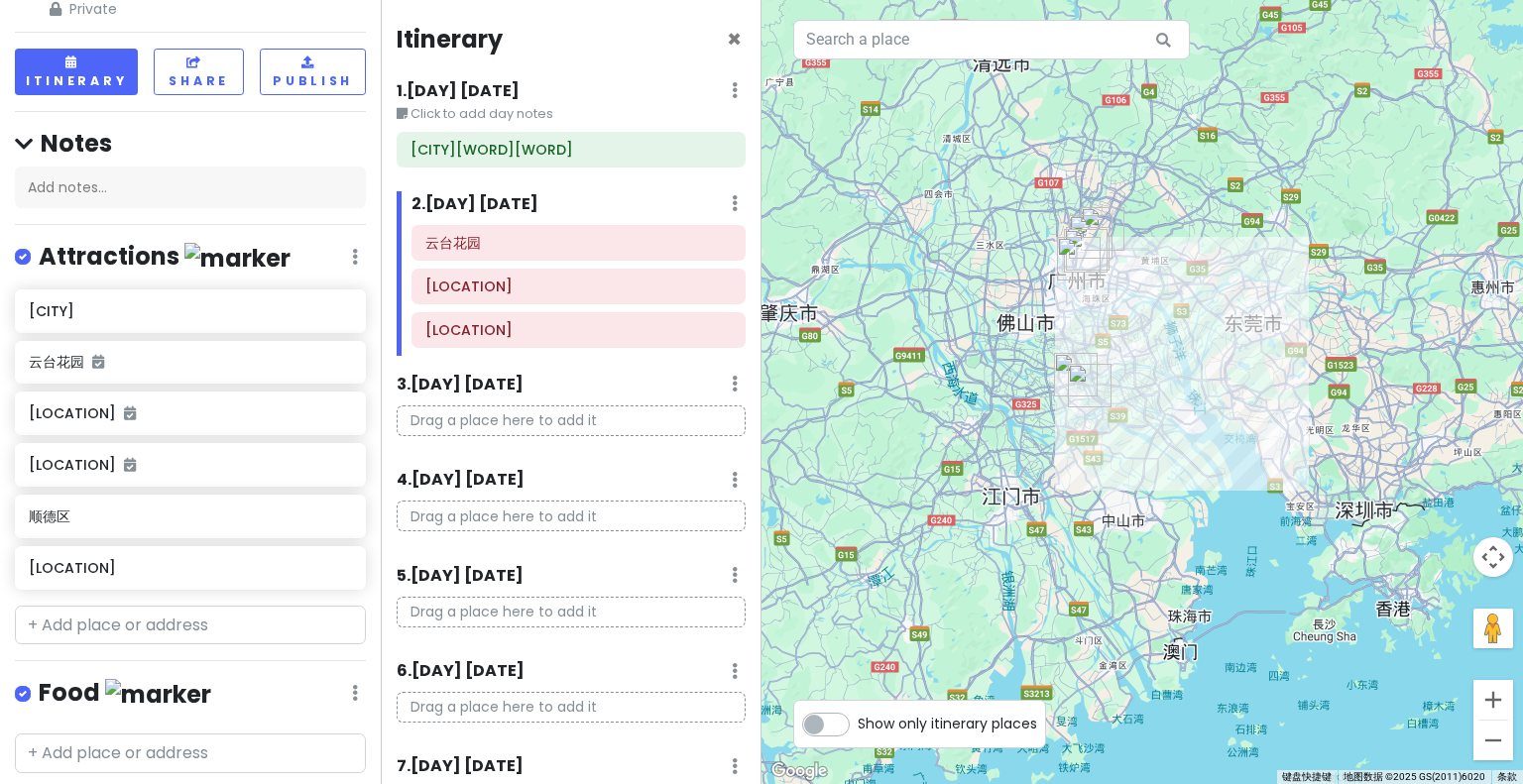 drag, startPoint x: 1300, startPoint y: 405, endPoint x: 1216, endPoint y: 336, distance: 108.70603 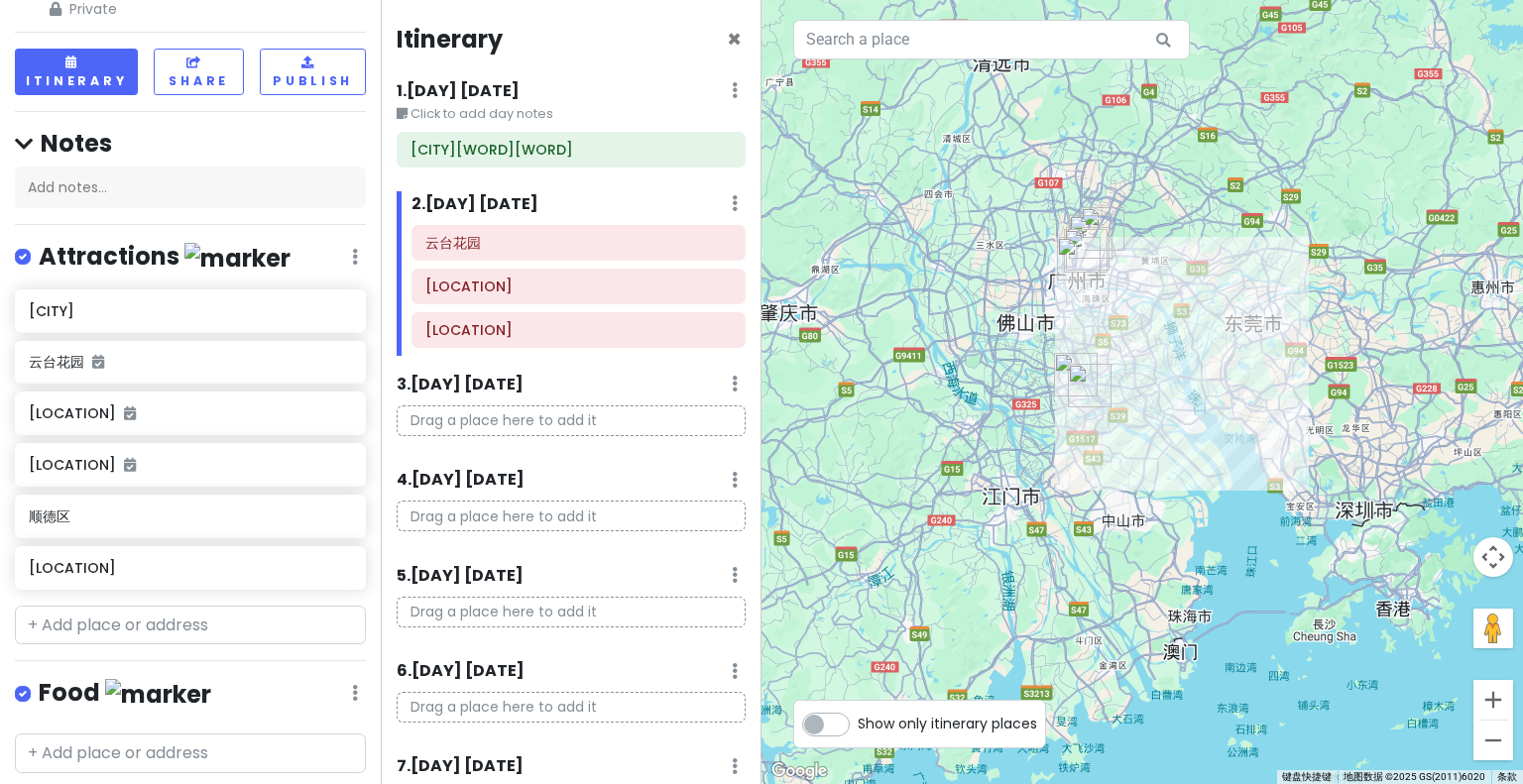 click at bounding box center [1142, 392] 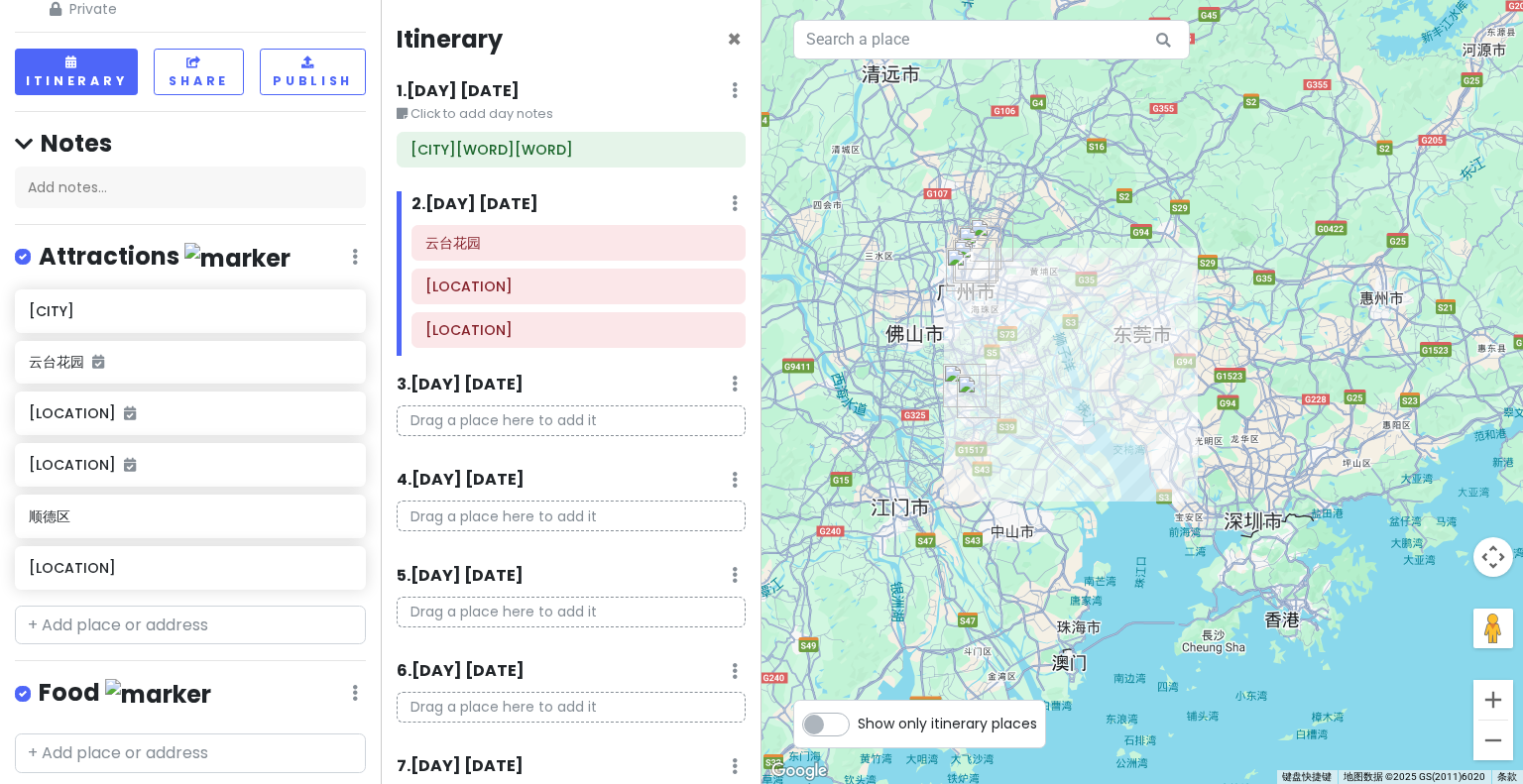 drag, startPoint x: 1433, startPoint y: 325, endPoint x: 1316, endPoint y: 336, distance: 117.515956 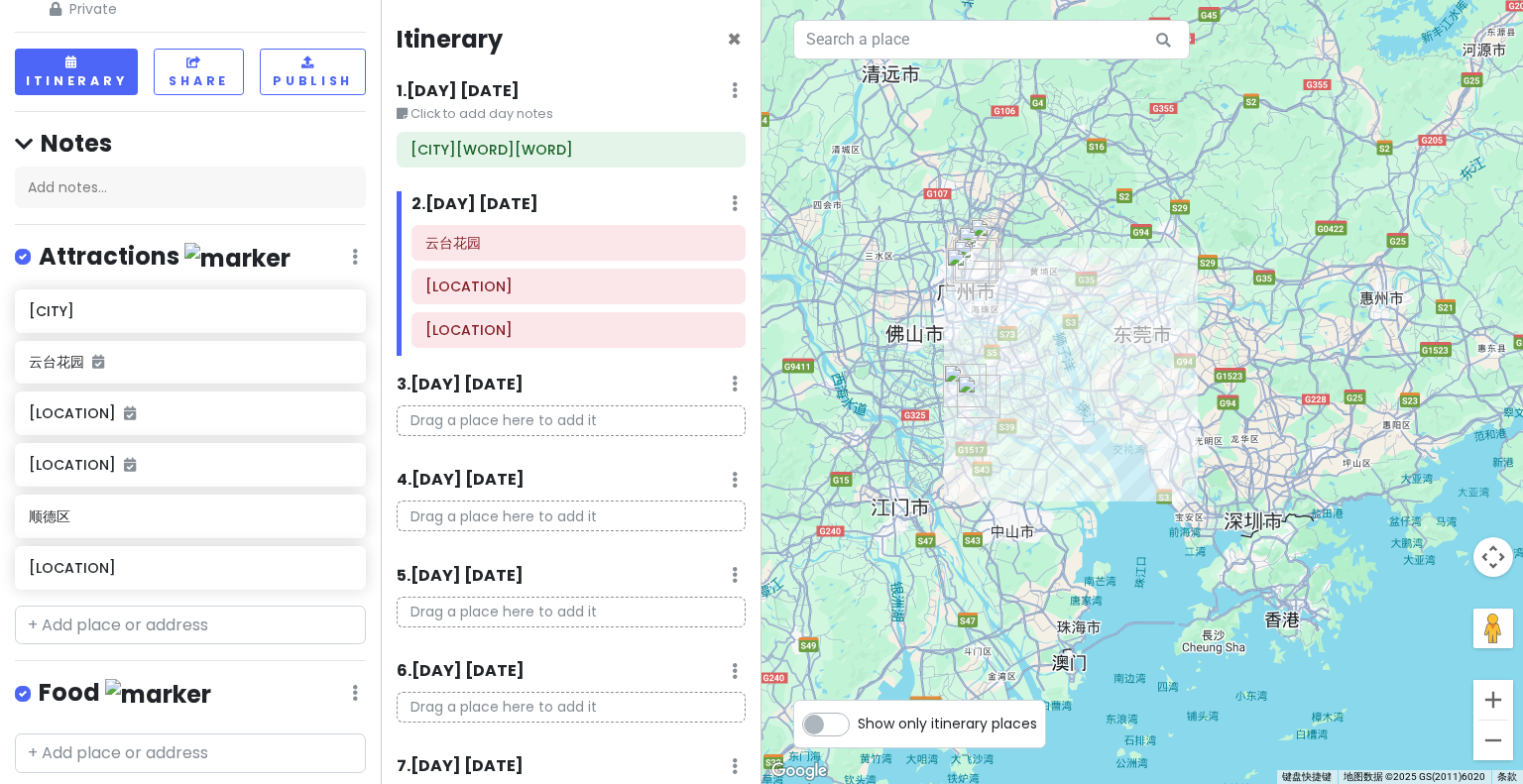 click at bounding box center [1142, 392] 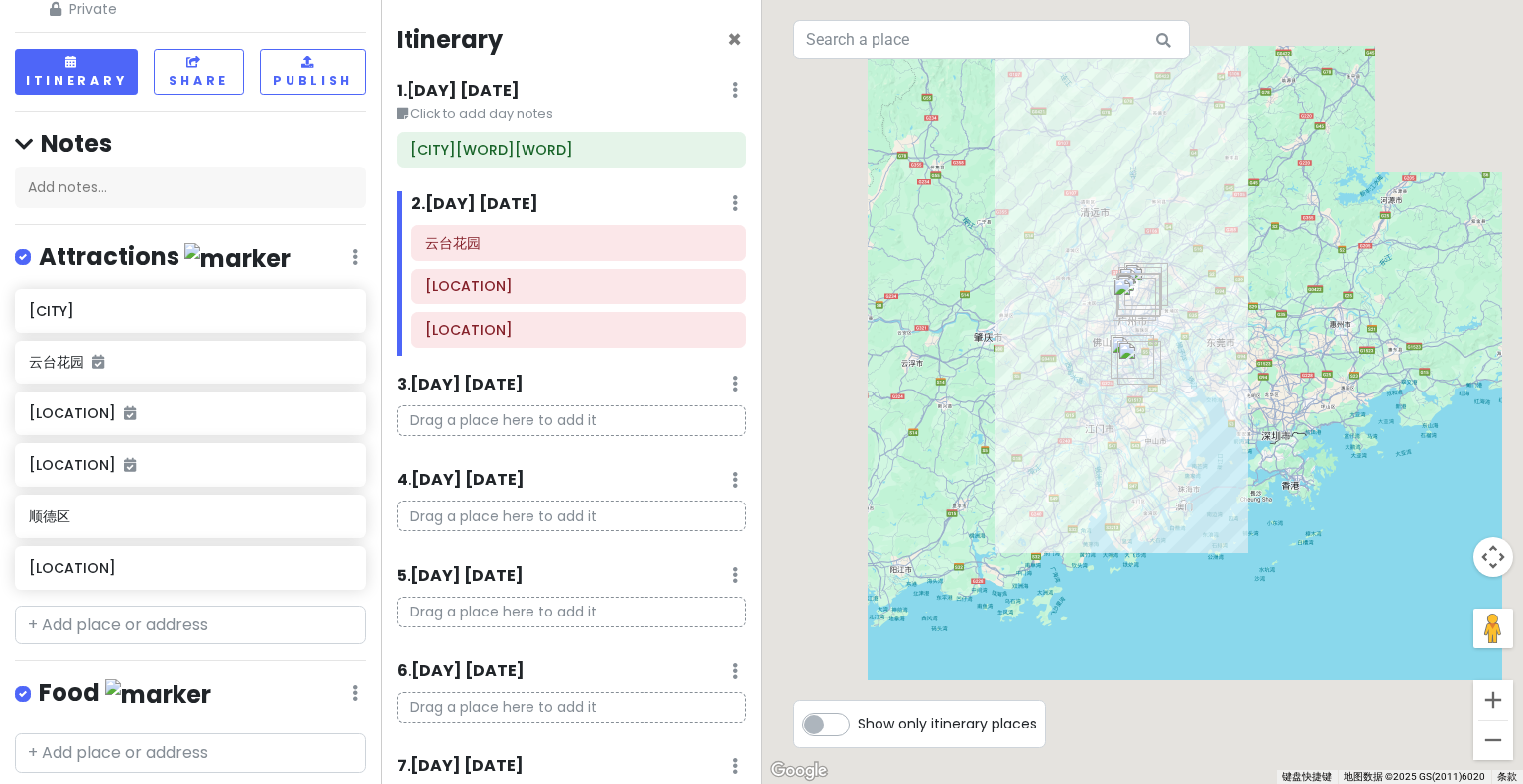 drag, startPoint x: 1362, startPoint y: 372, endPoint x: 1282, endPoint y: 423, distance: 94.8736 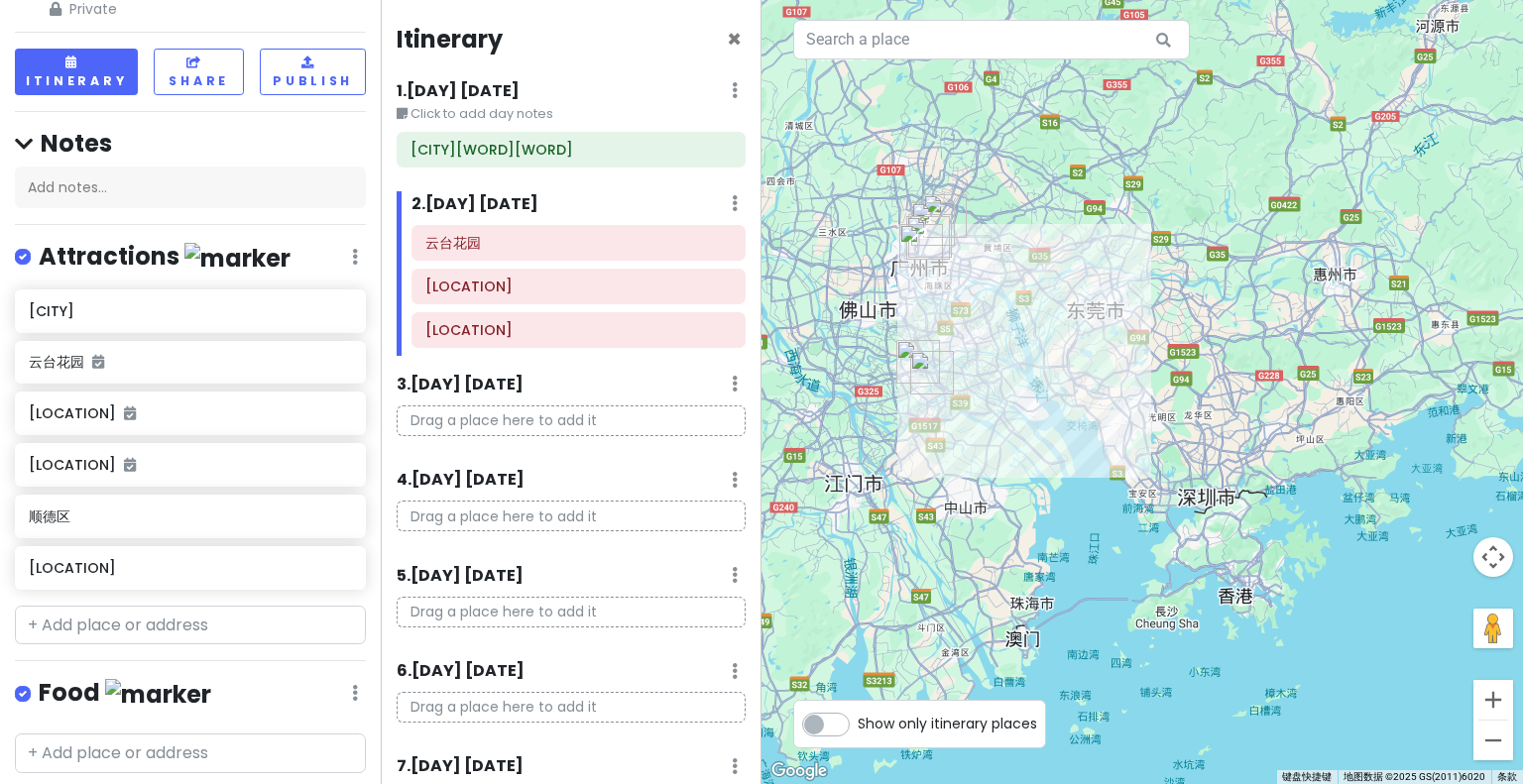 drag, startPoint x: 1152, startPoint y: 451, endPoint x: 1245, endPoint y: 411, distance: 101.237345 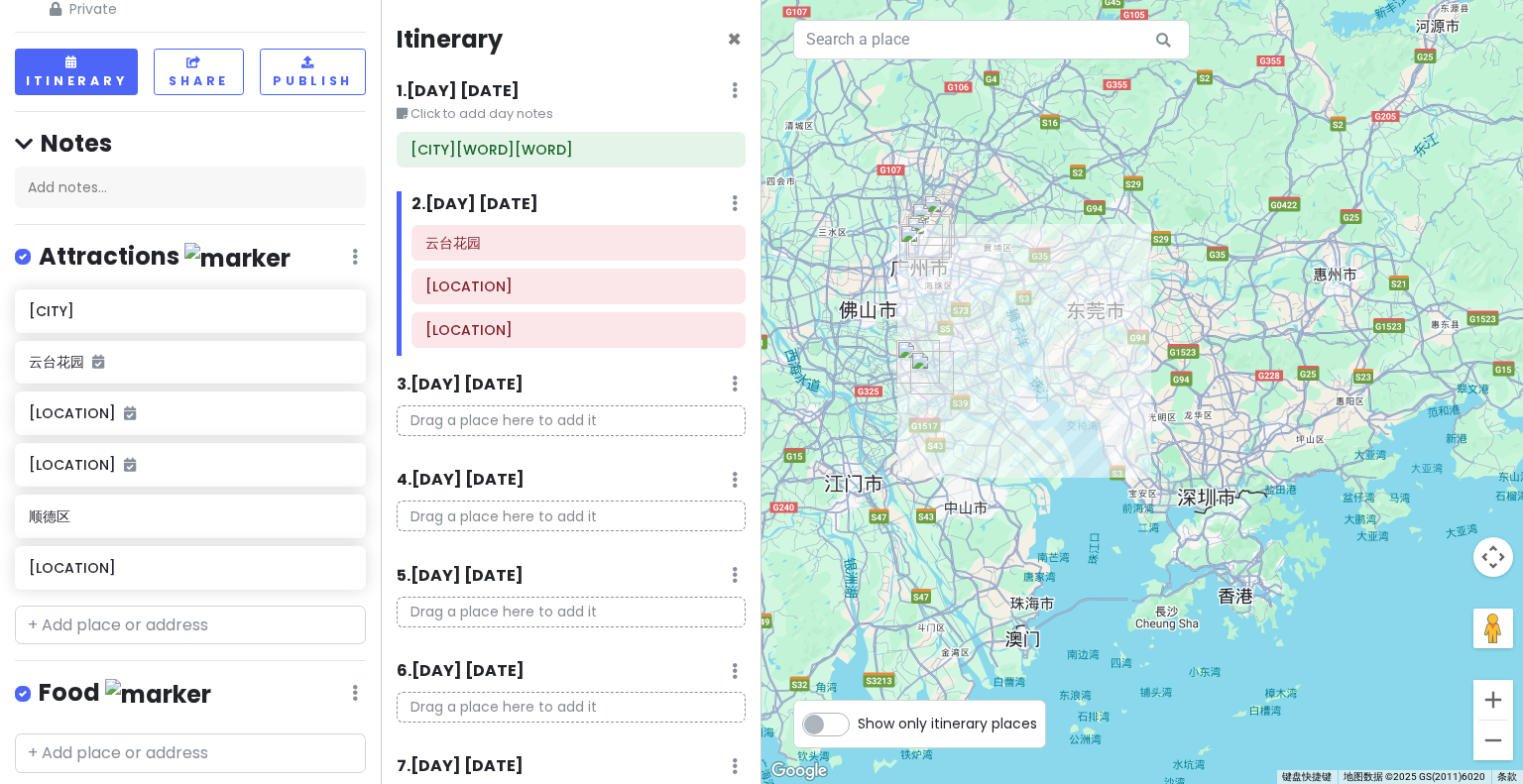 click at bounding box center [1142, 392] 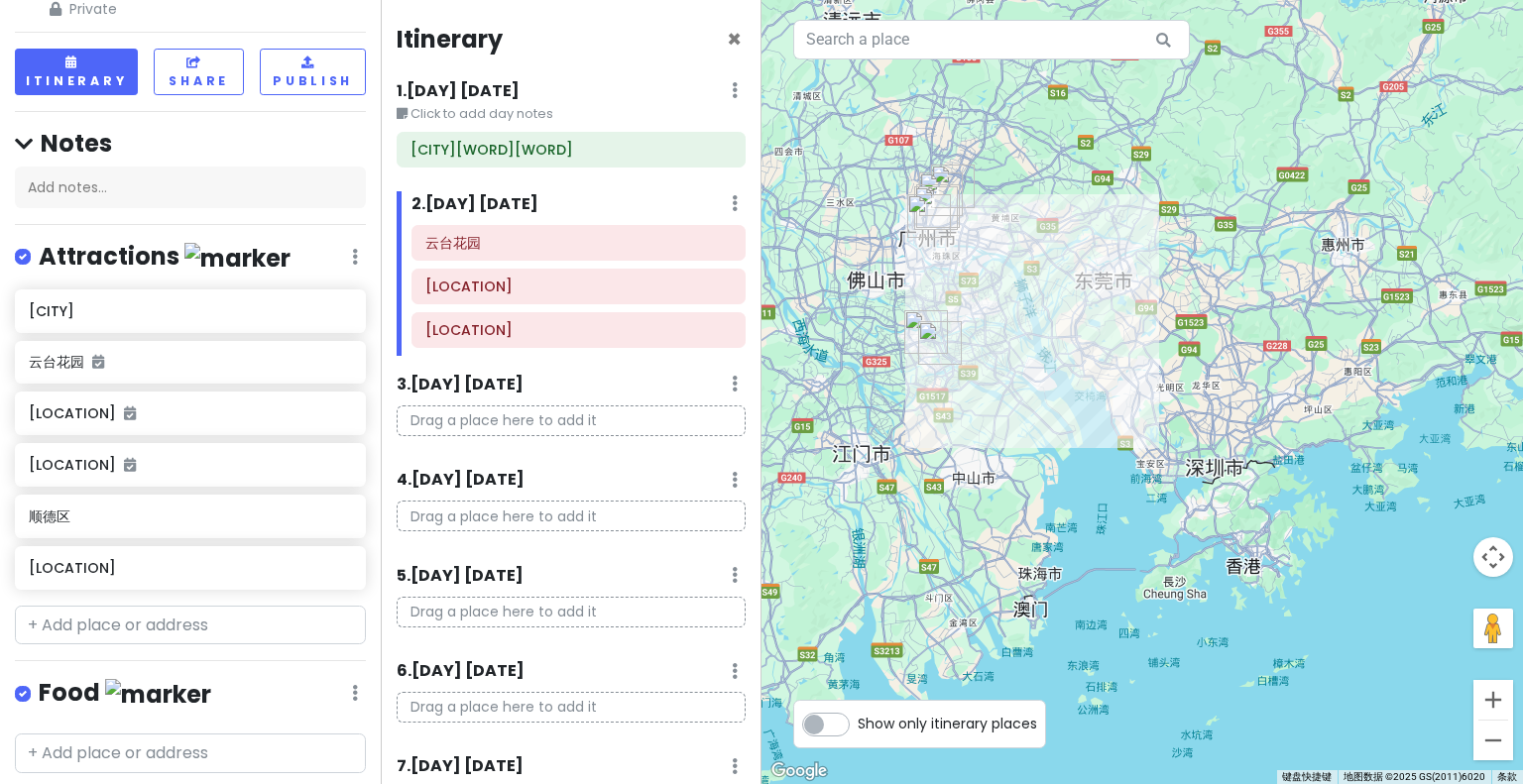 drag, startPoint x: 1224, startPoint y: 554, endPoint x: 1231, endPoint y: 519, distance: 35.693137 